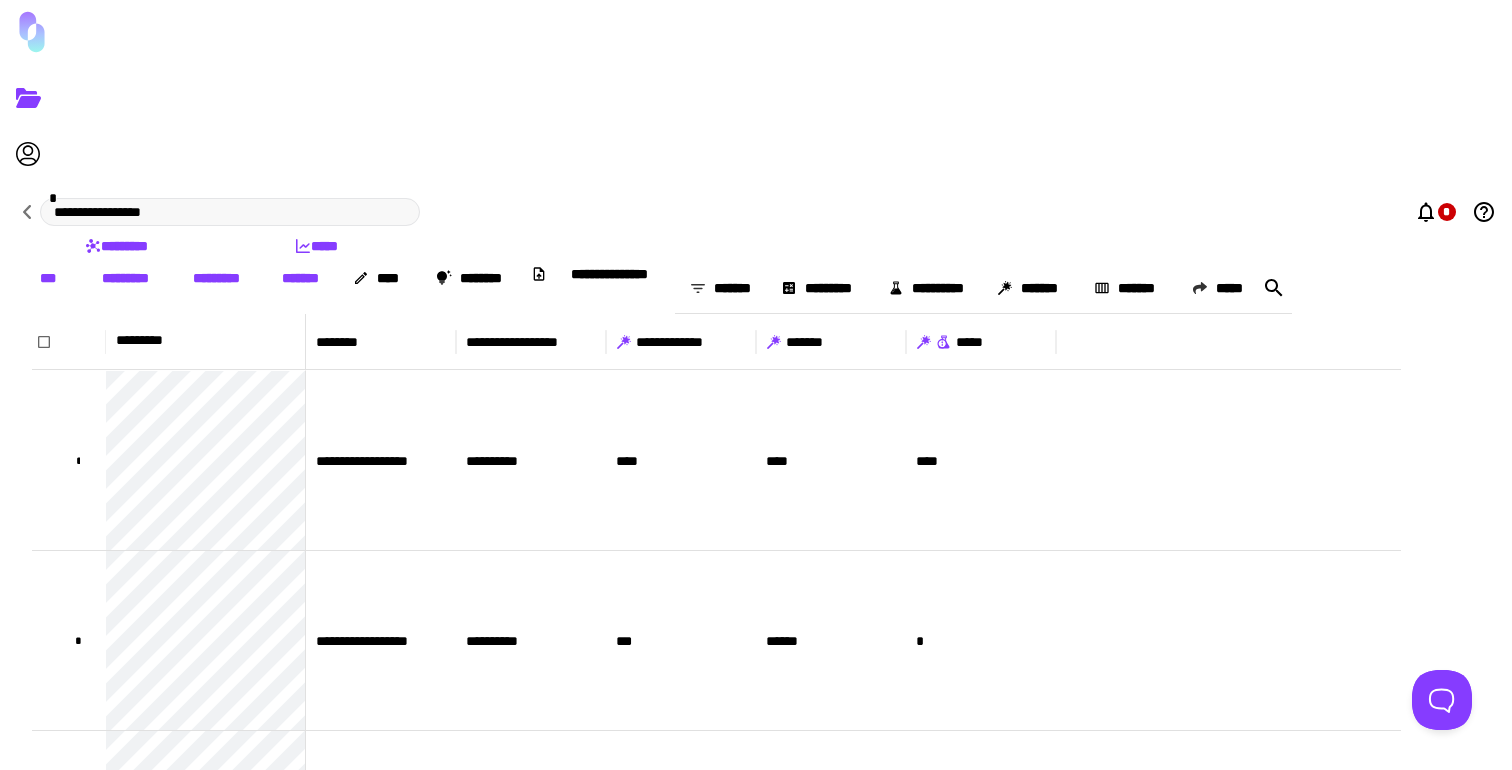 scroll, scrollTop: 0, scrollLeft: 0, axis: both 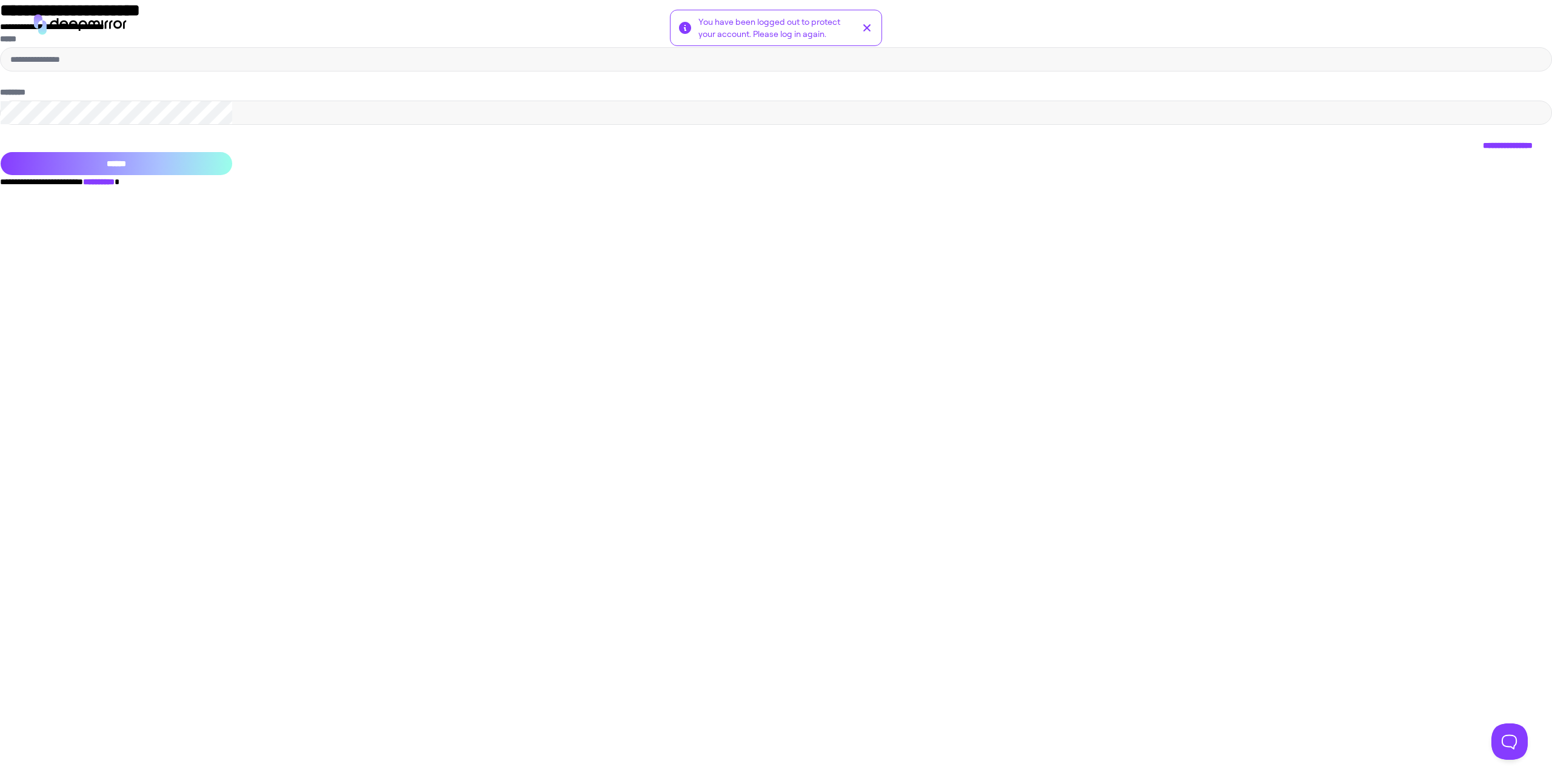 type on "**********" 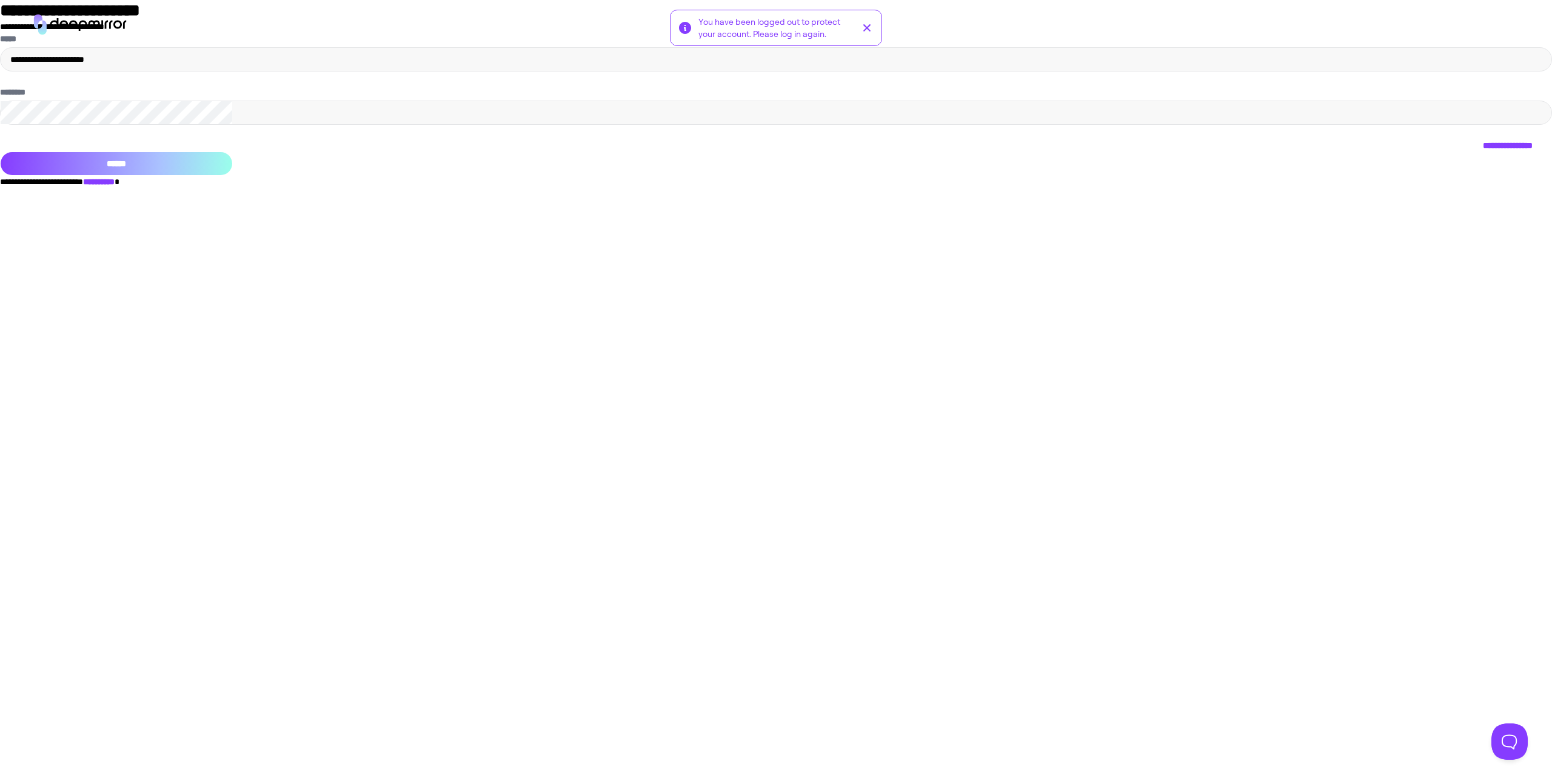 click on "******" at bounding box center [116, 164] 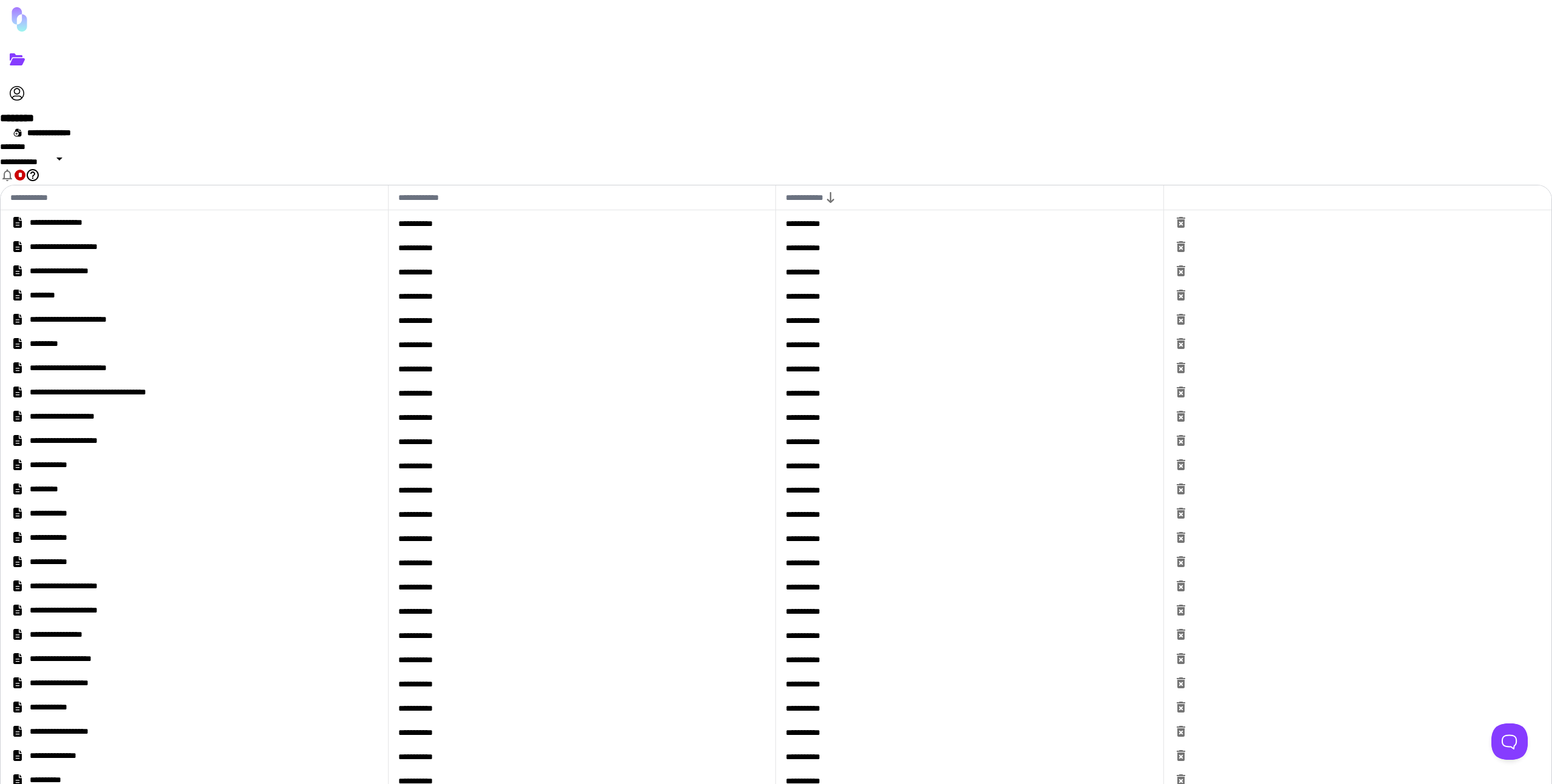 click on "**********" at bounding box center [73, 222] 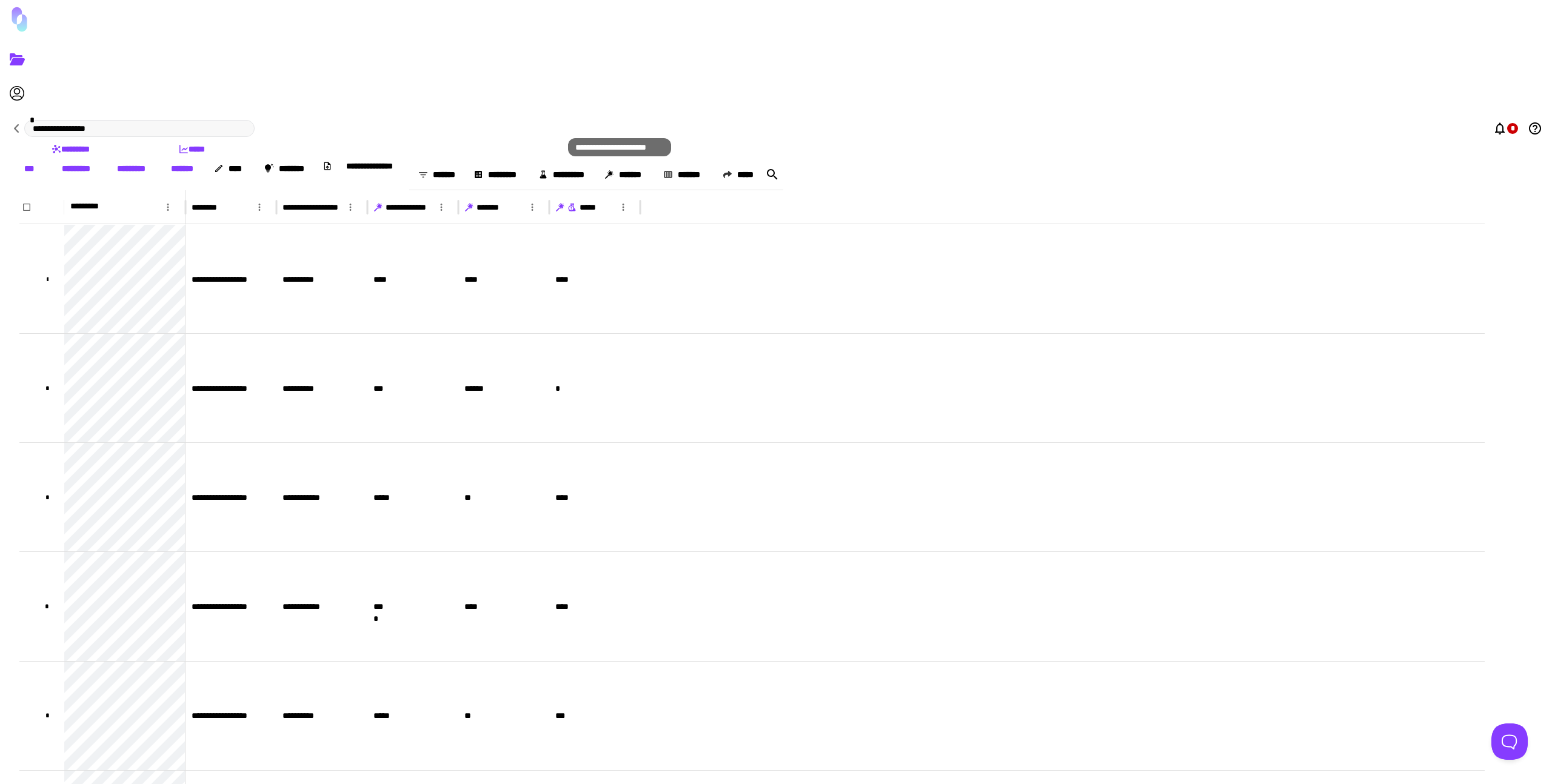 click at bounding box center (572, 208) 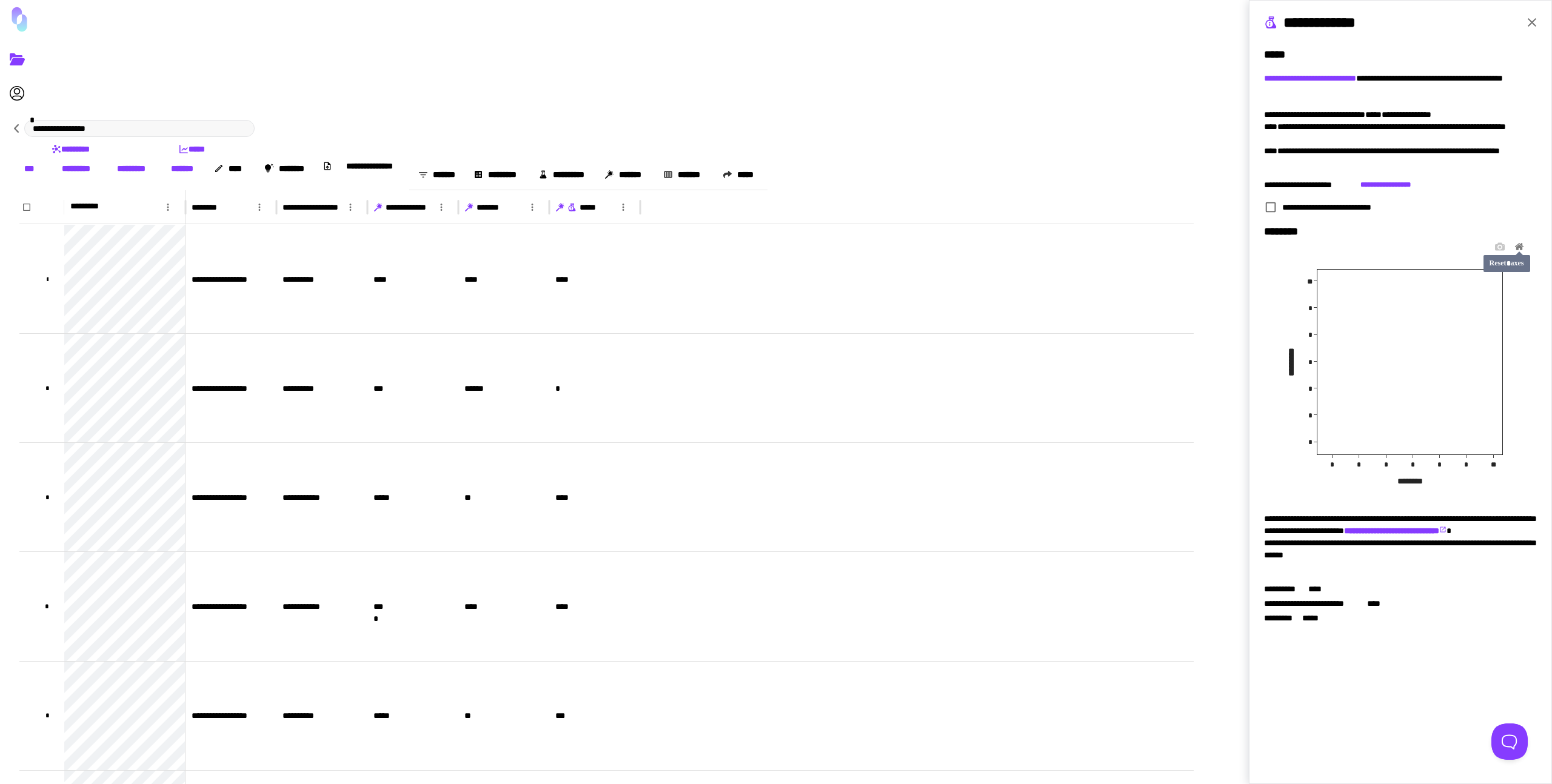 click at bounding box center [1500, 247] 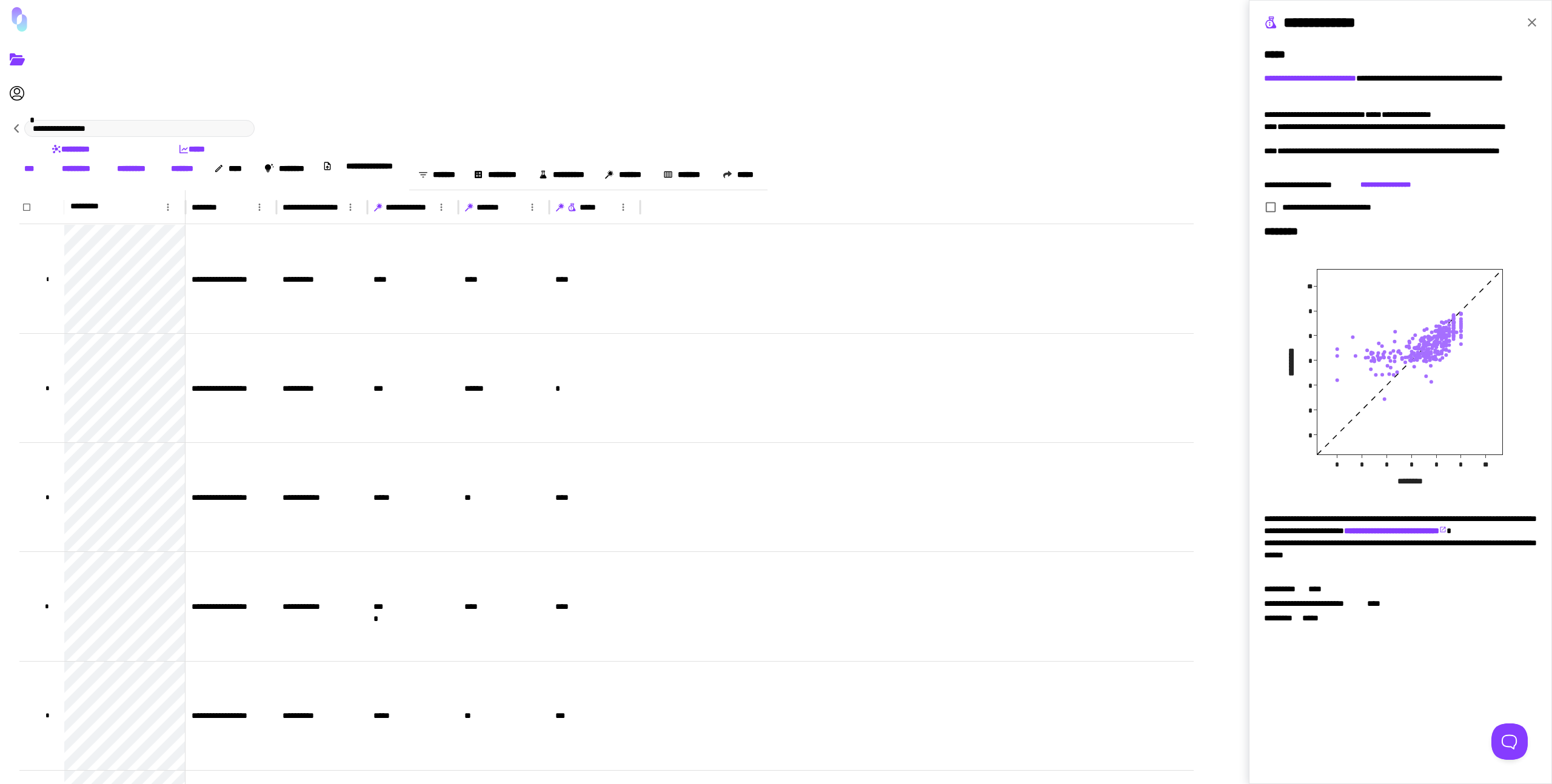 click on "********* *****" at bounding box center [1513, 128] 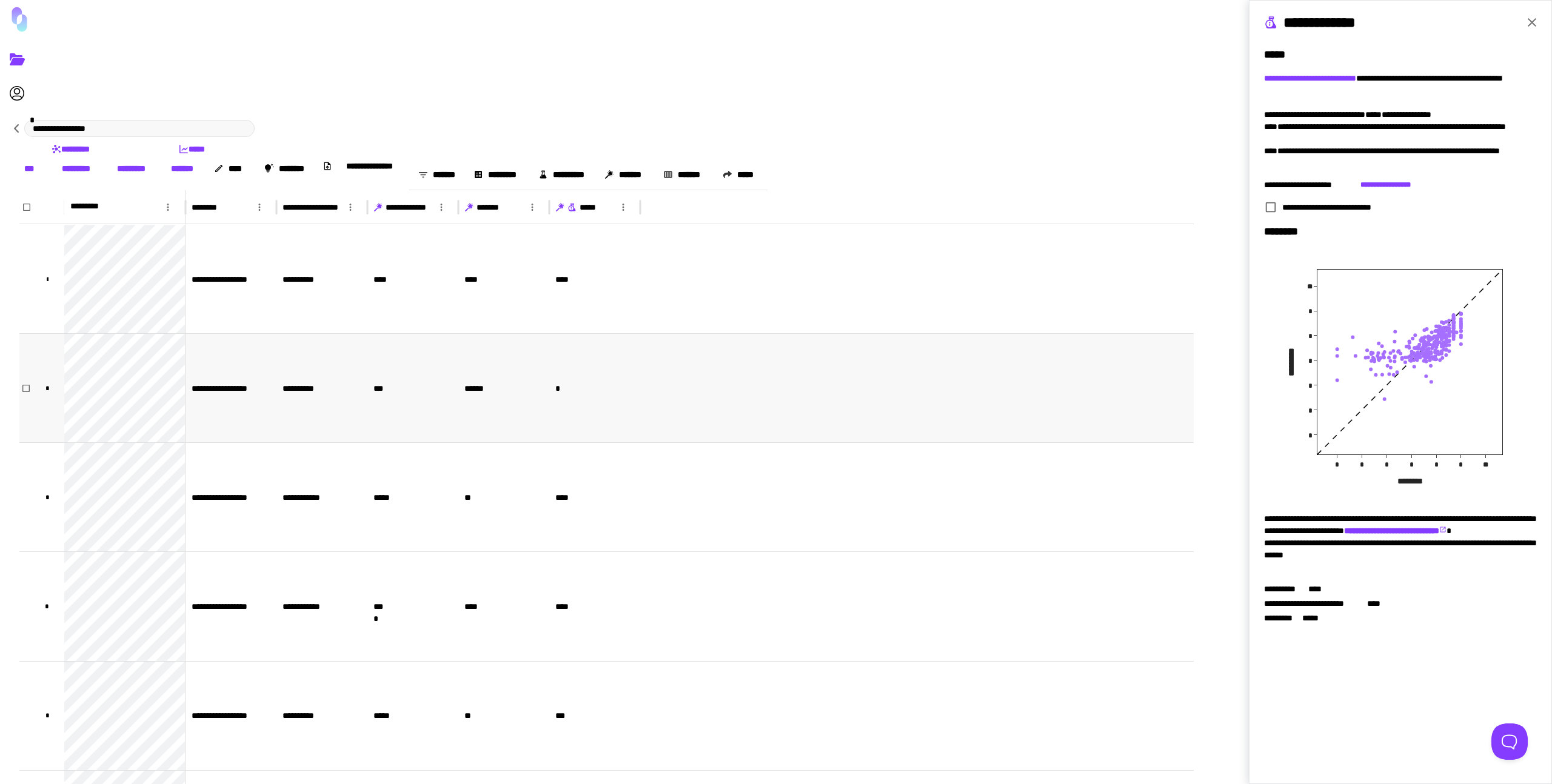 scroll, scrollTop: 903, scrollLeft: 0, axis: vertical 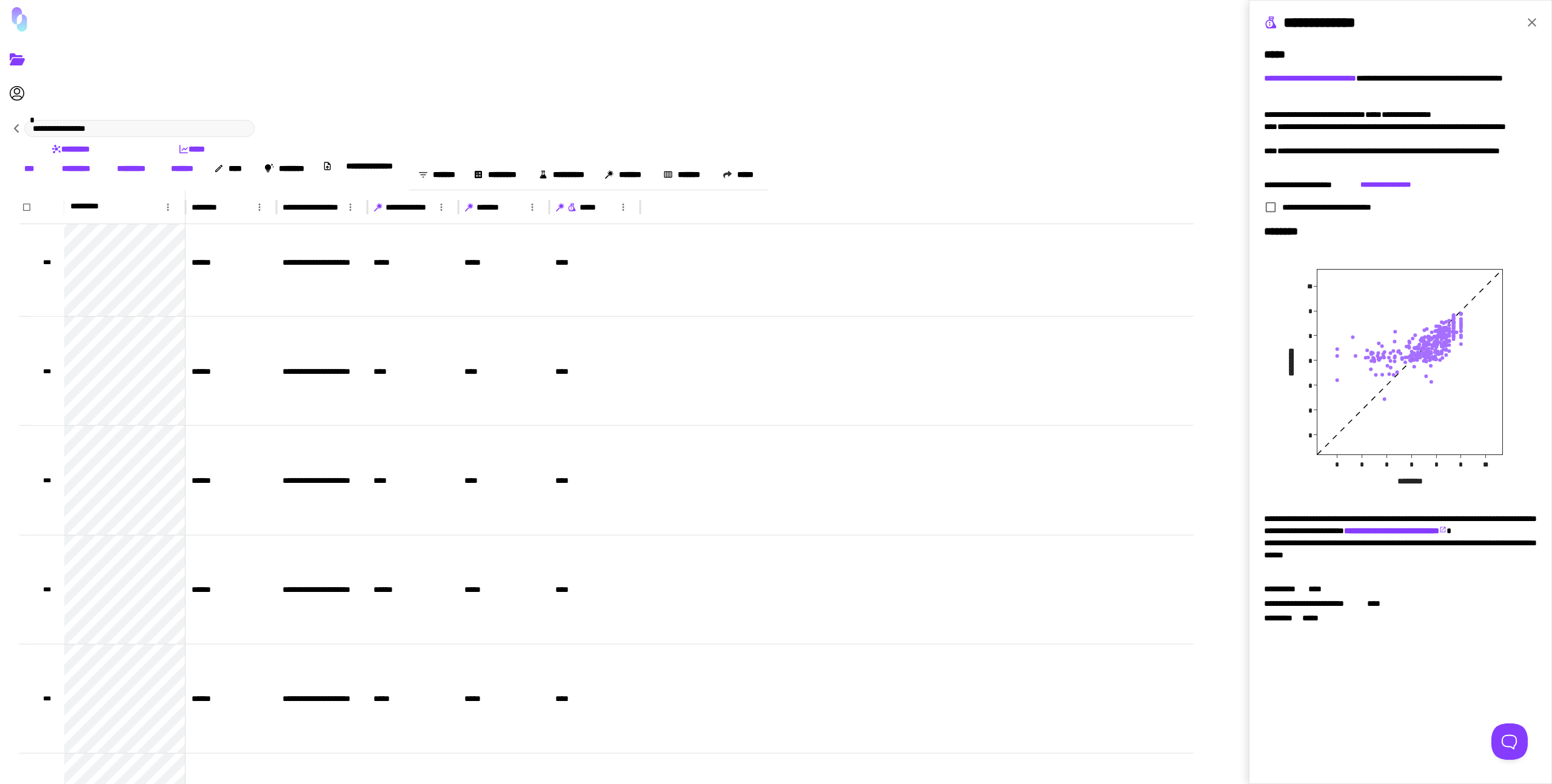 click at bounding box center [1532, 22] 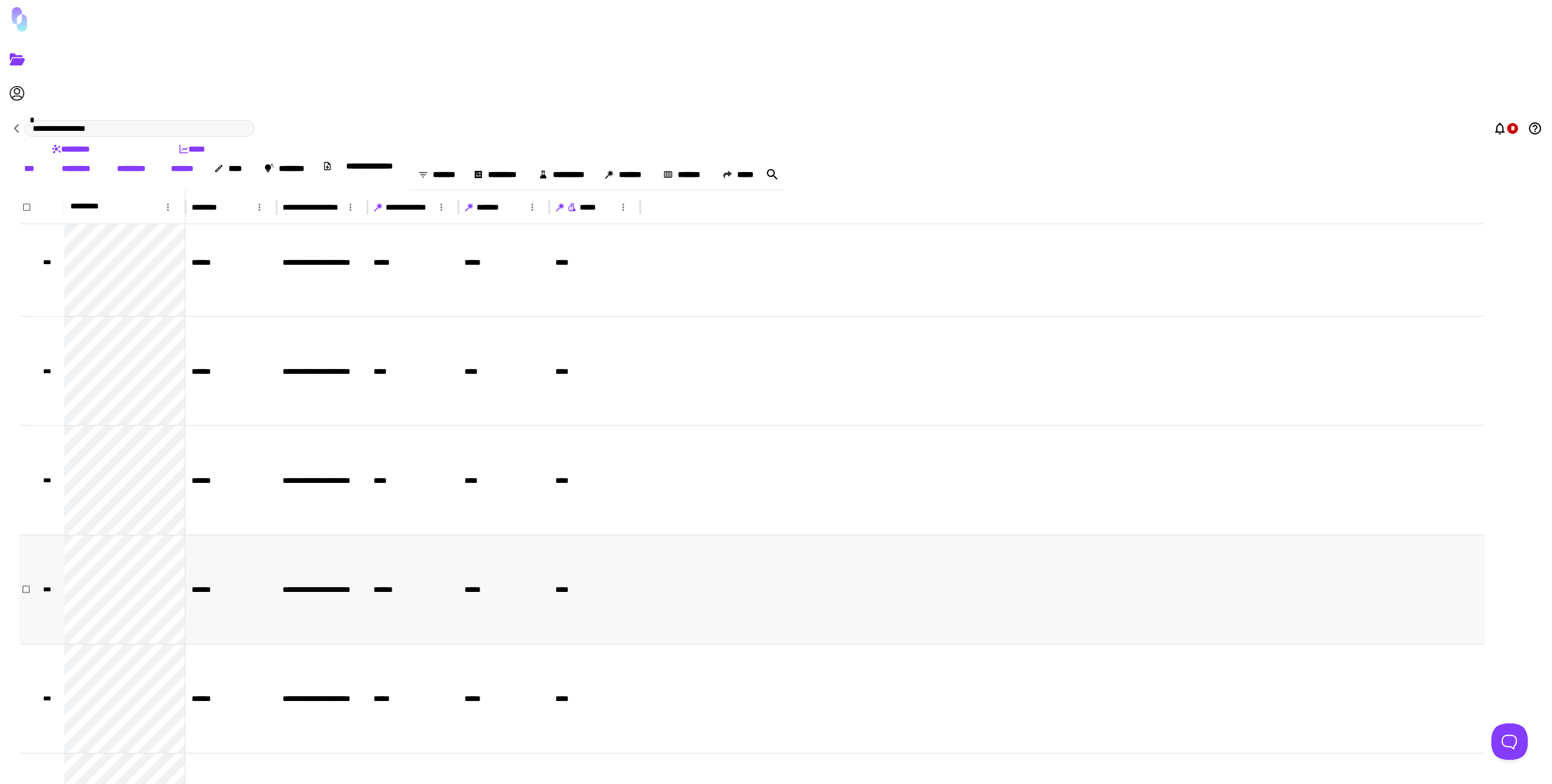 scroll, scrollTop: 33099, scrollLeft: 0, axis: vertical 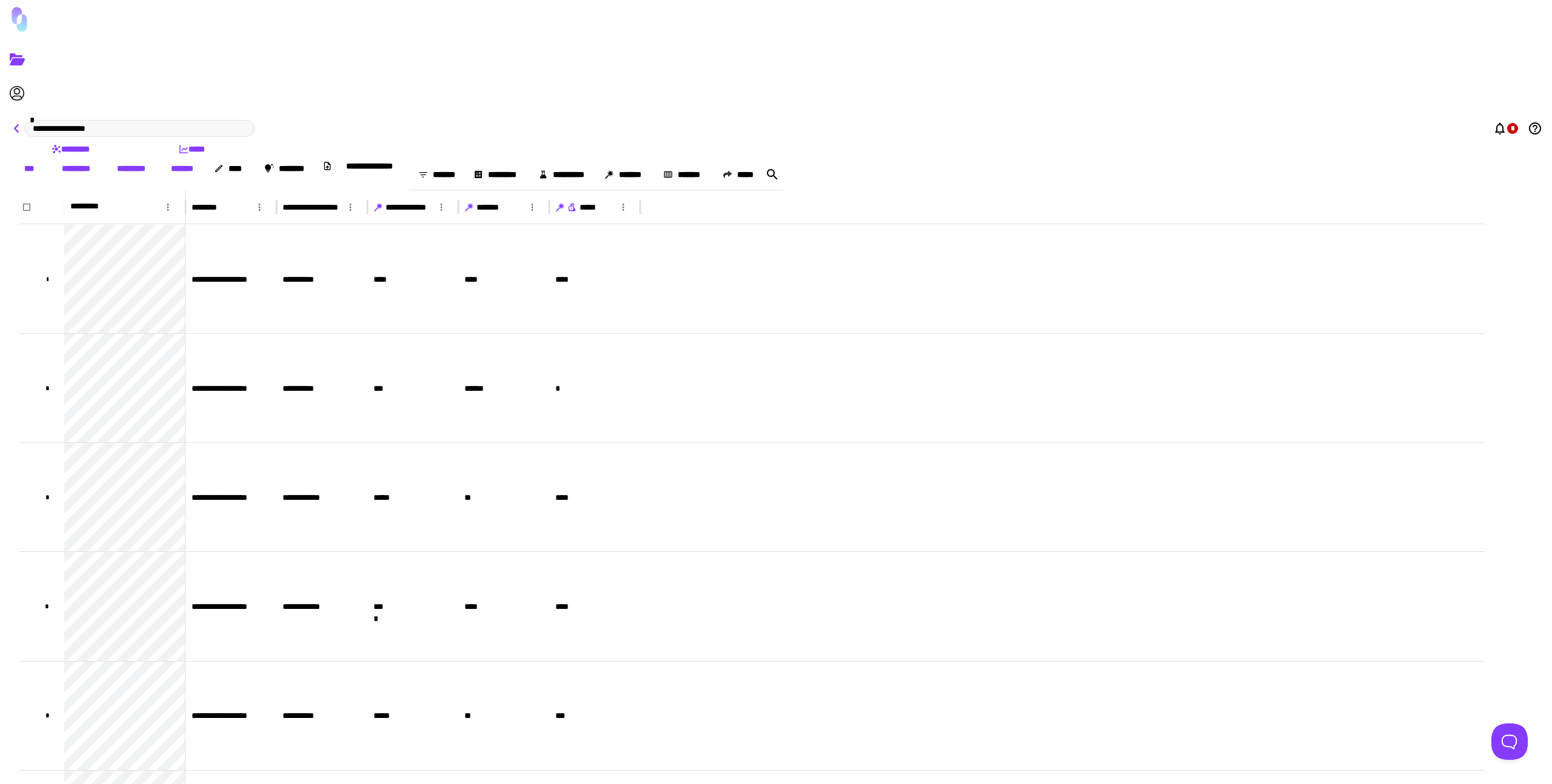 click at bounding box center (17, 128) 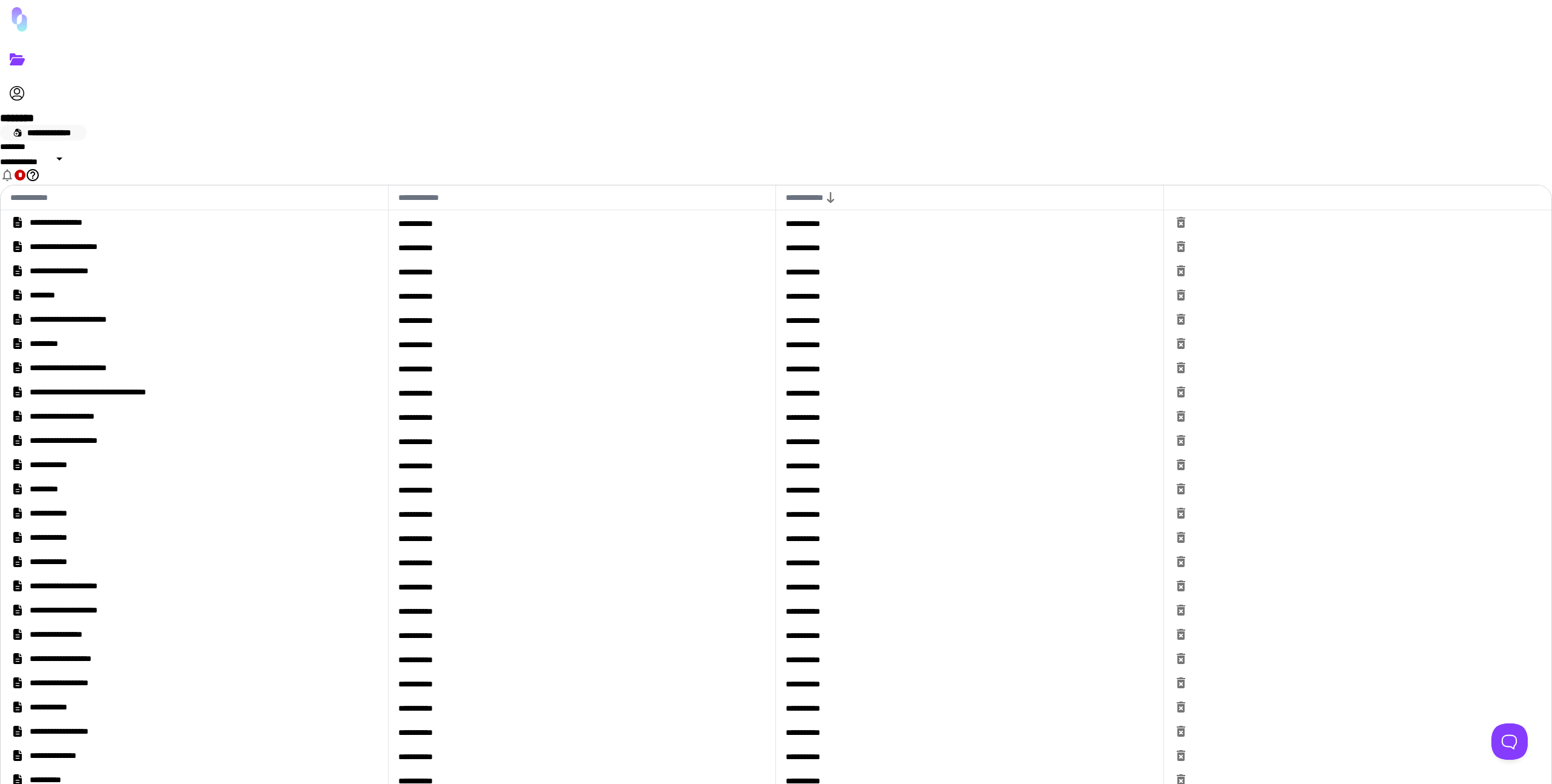 click on "**********" at bounding box center (43, 133) 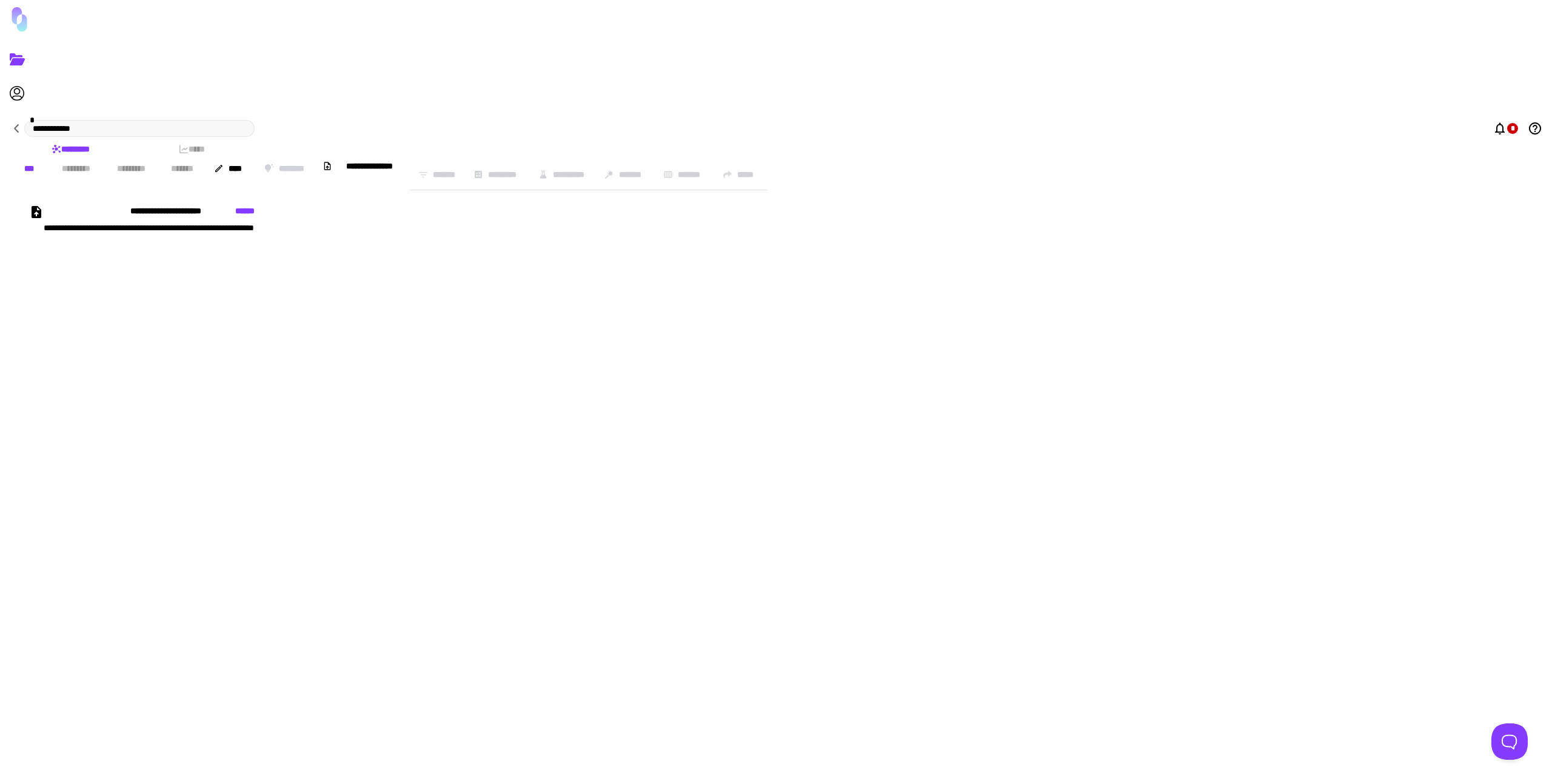 click on "**********" at bounding box center (752, 235) 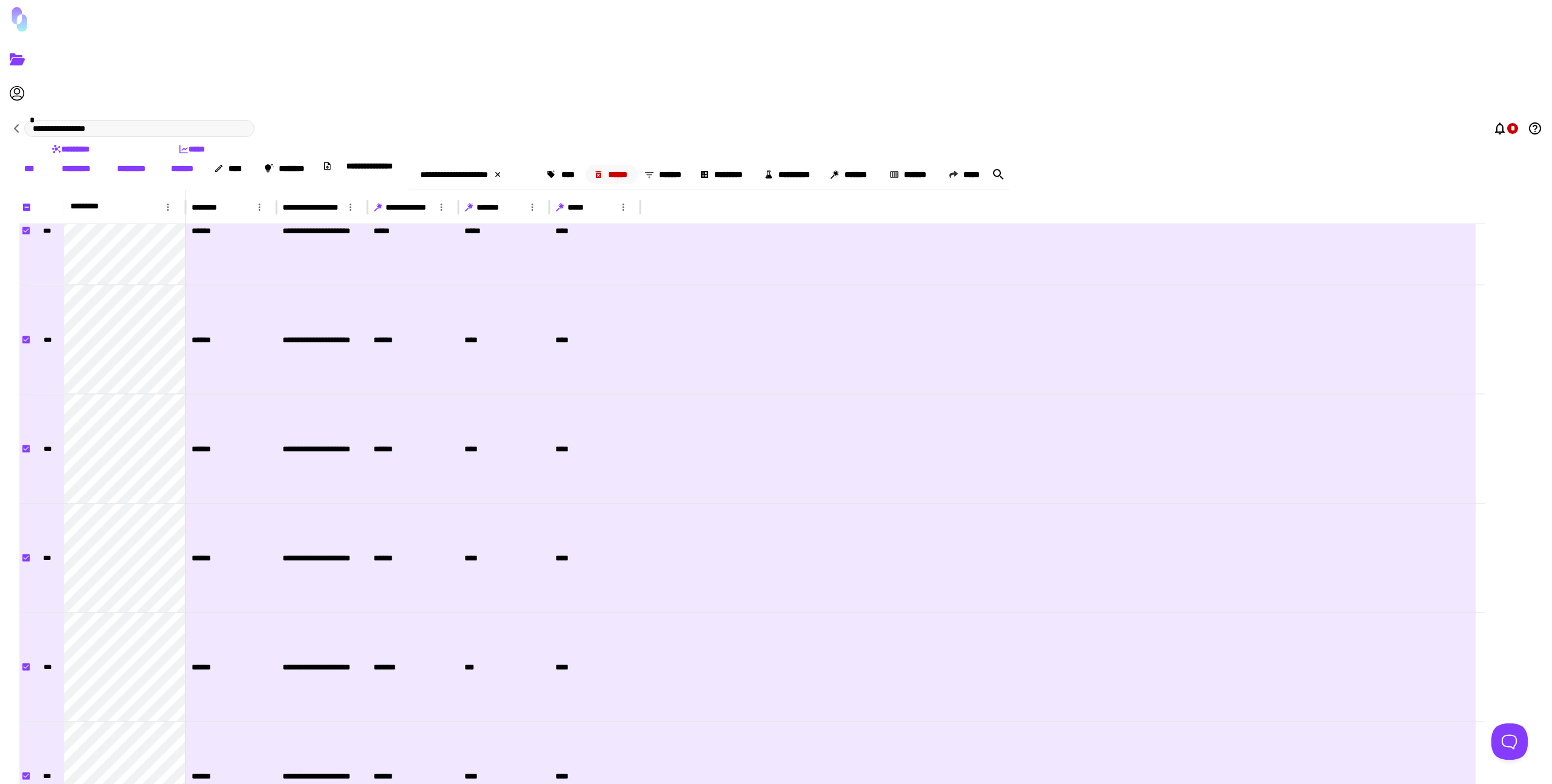 click on "******" at bounding box center [612, 174] 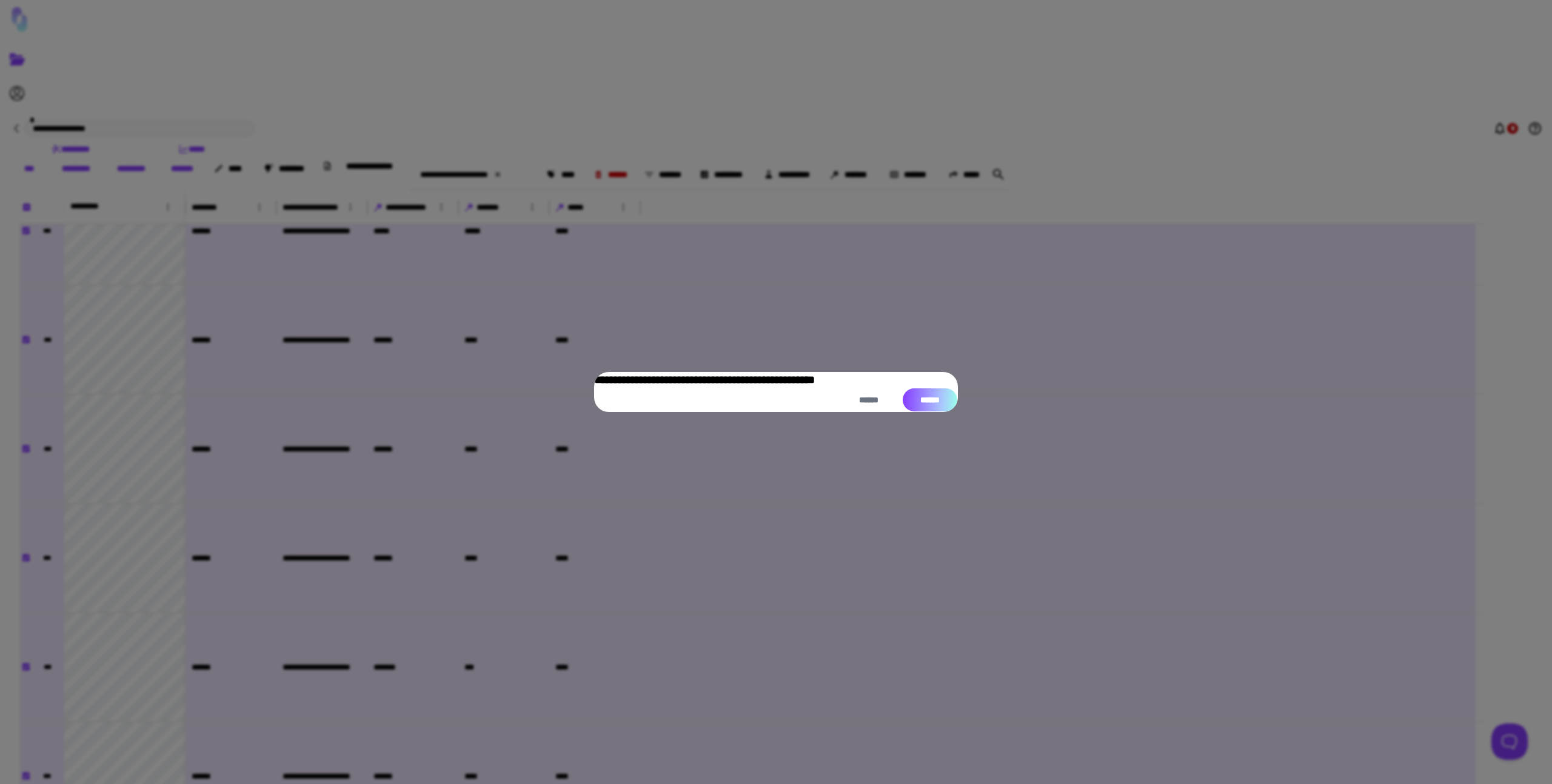 click on "******" at bounding box center (930, 400) 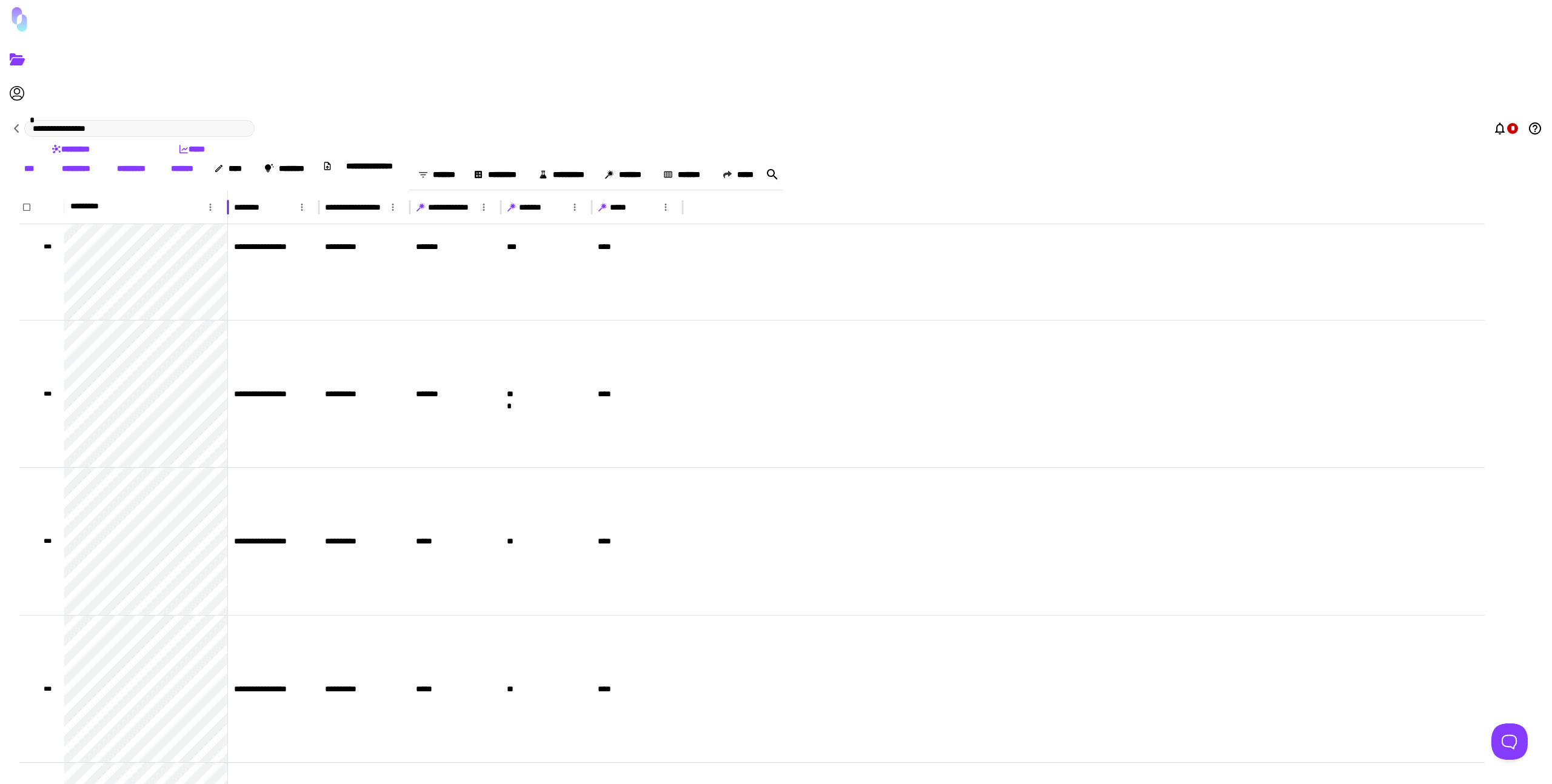 drag, startPoint x: 231, startPoint y: 119, endPoint x: 467, endPoint y: 129, distance: 236.21177 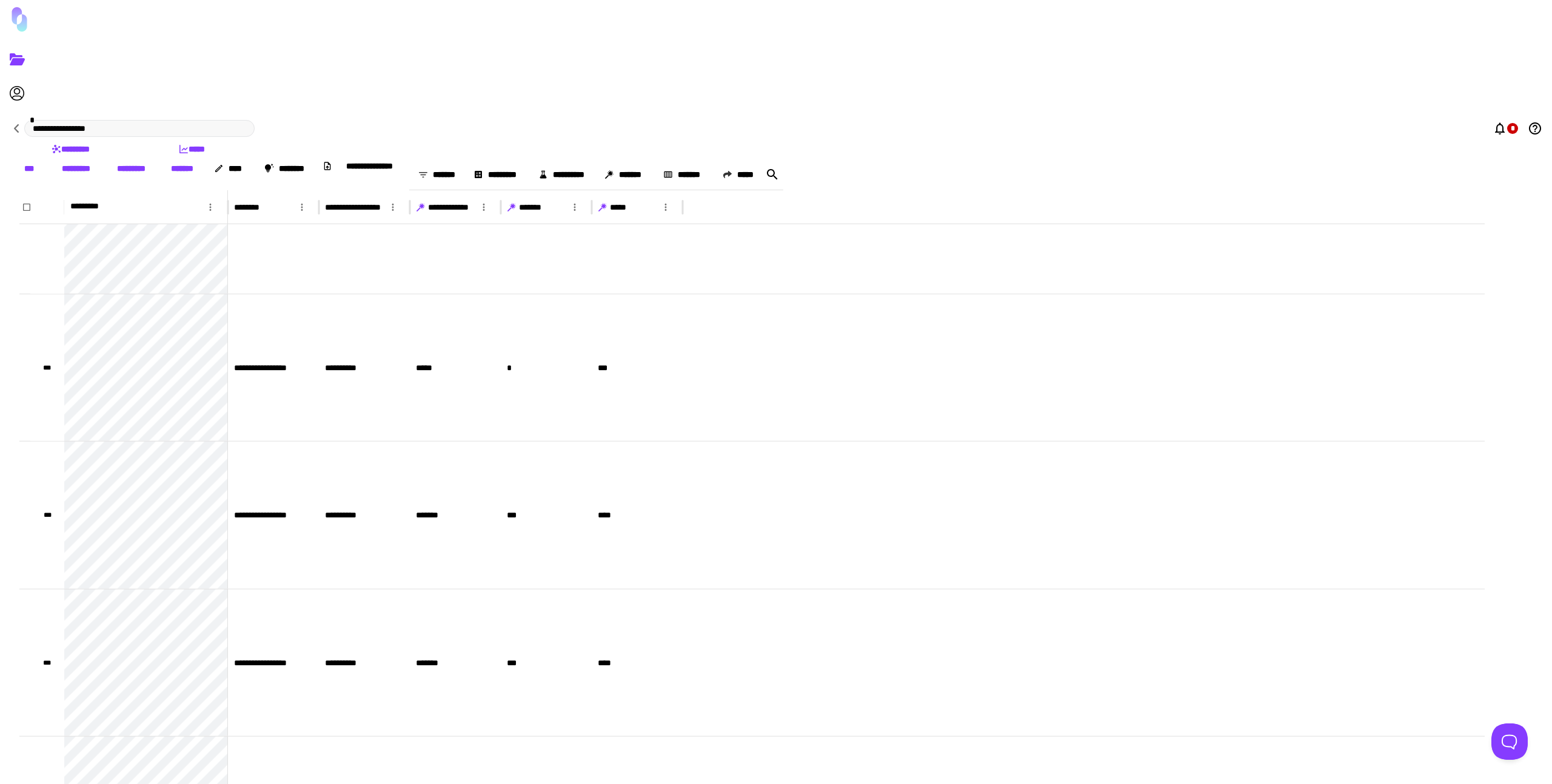 click at bounding box center (603, 207) 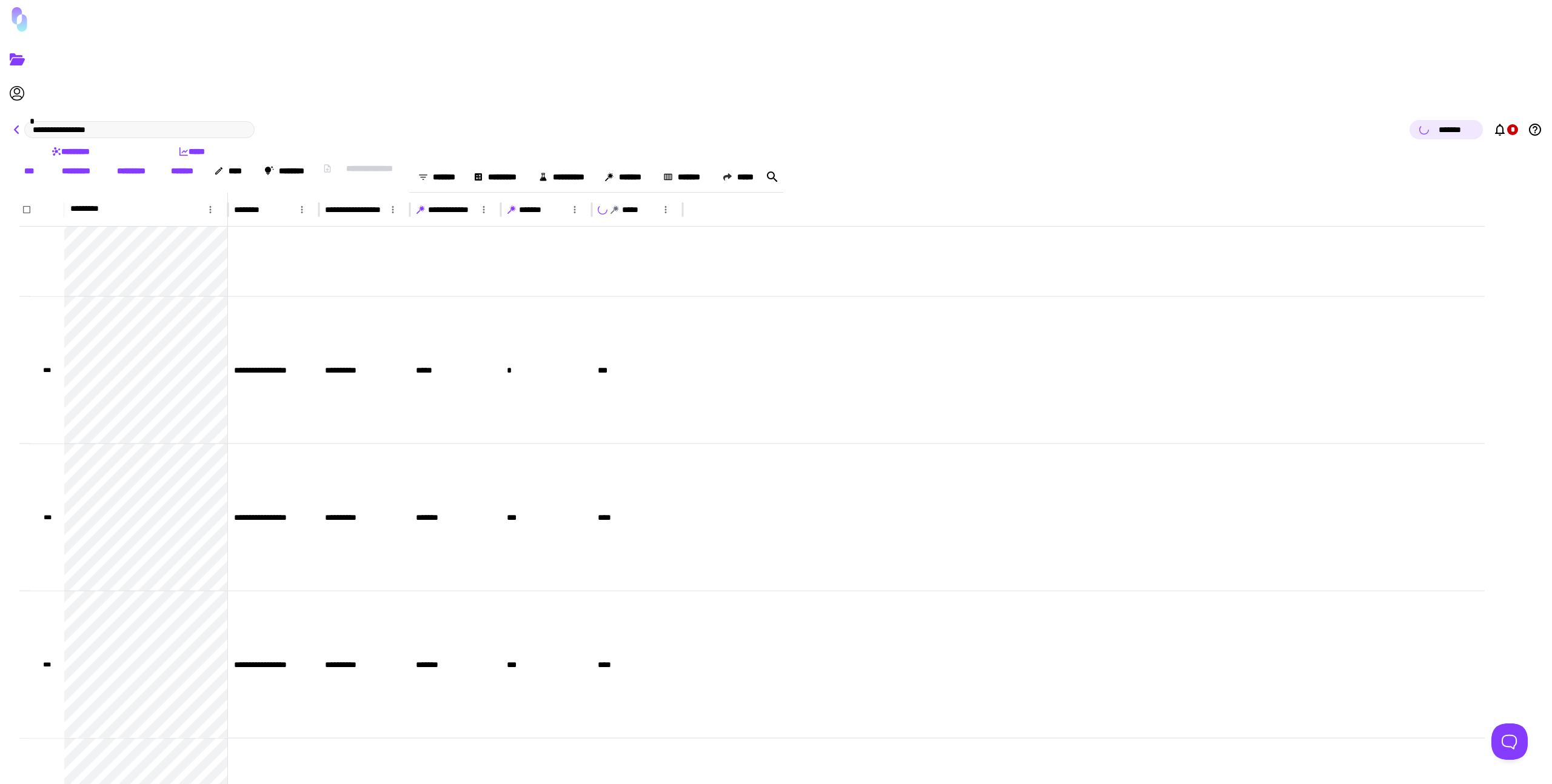 click at bounding box center [17, 130] 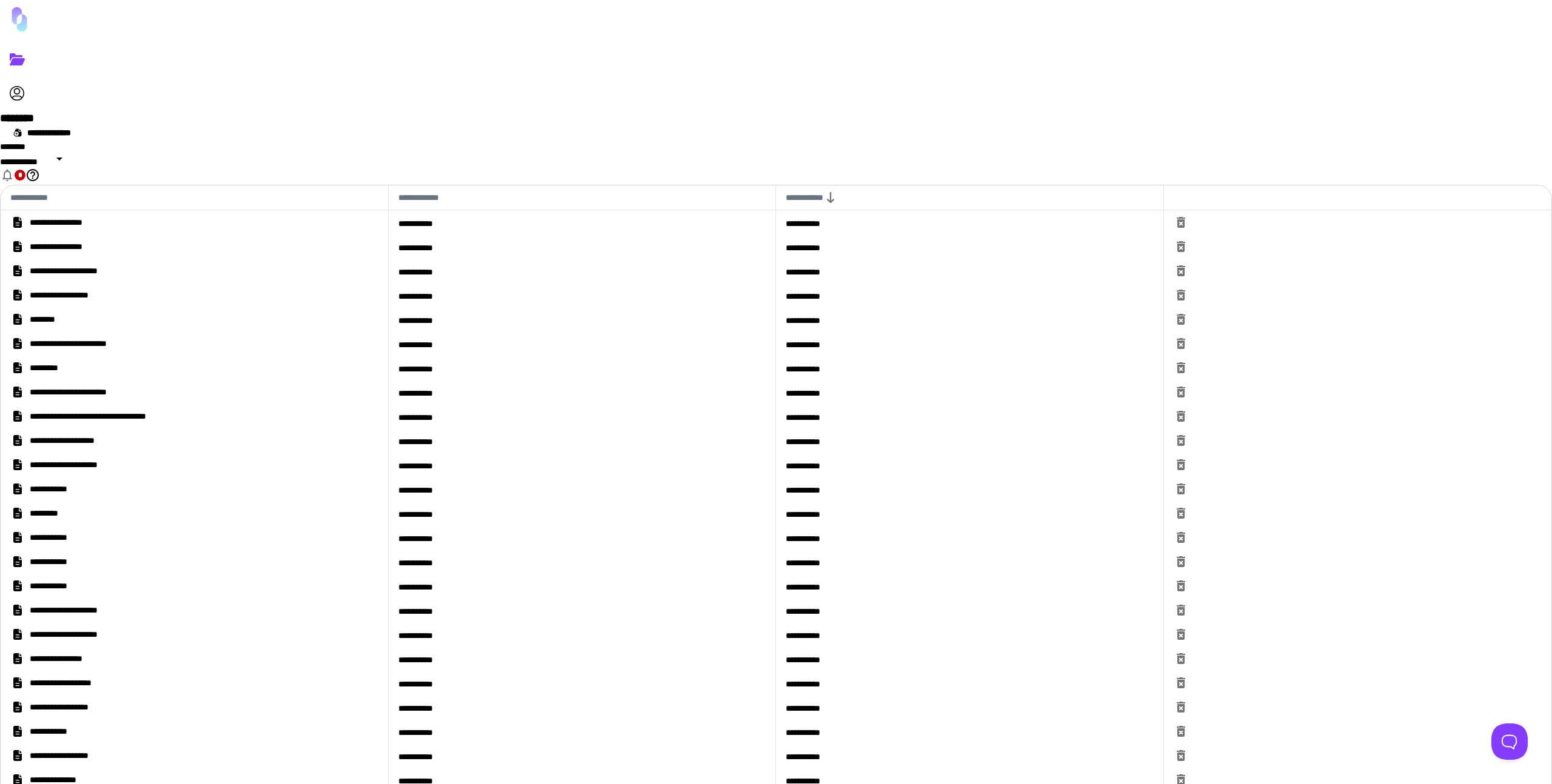 click on "**********" at bounding box center [194, 222] 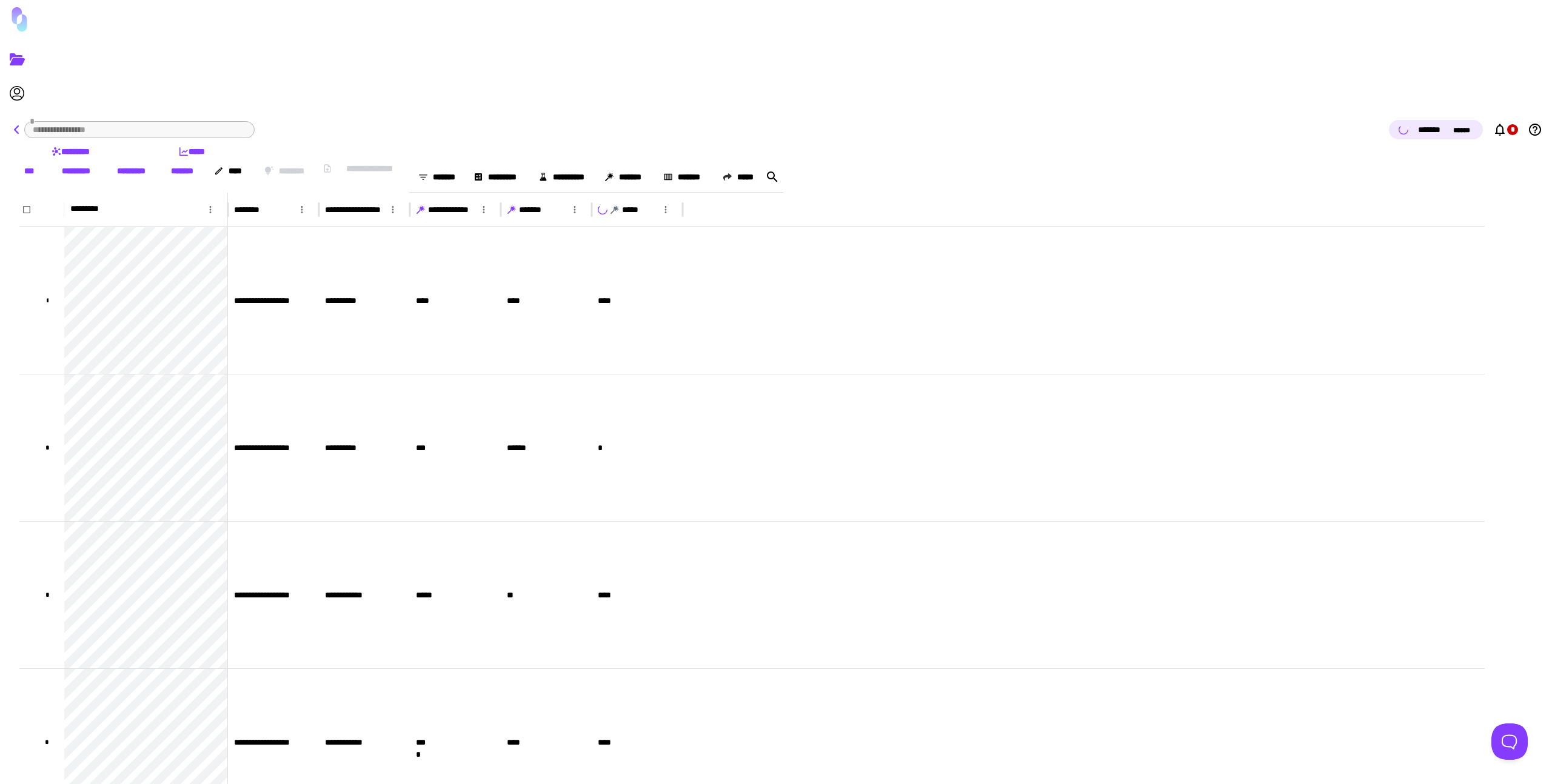click at bounding box center (17, 130) 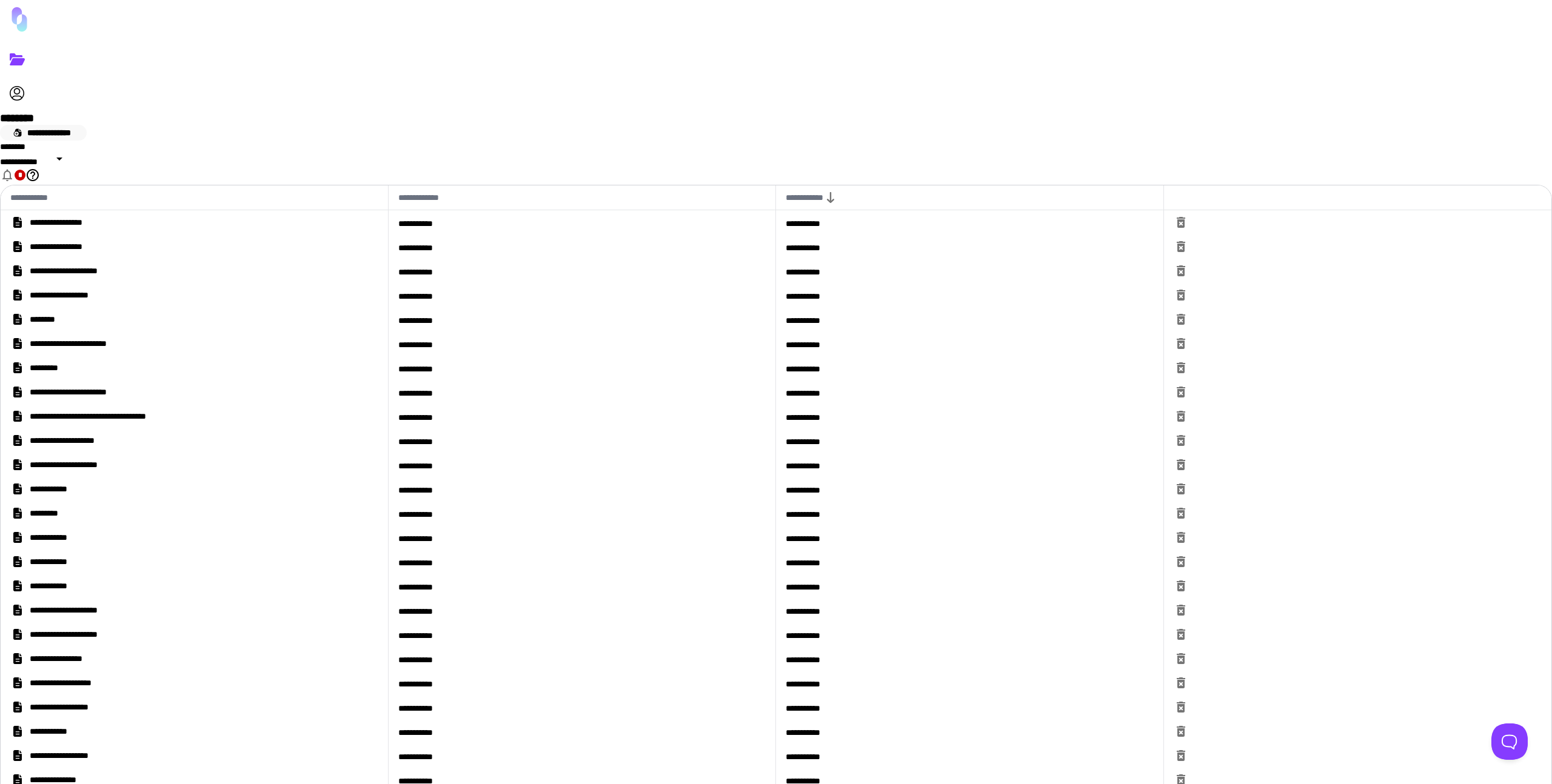 click on "**********" at bounding box center [43, 133] 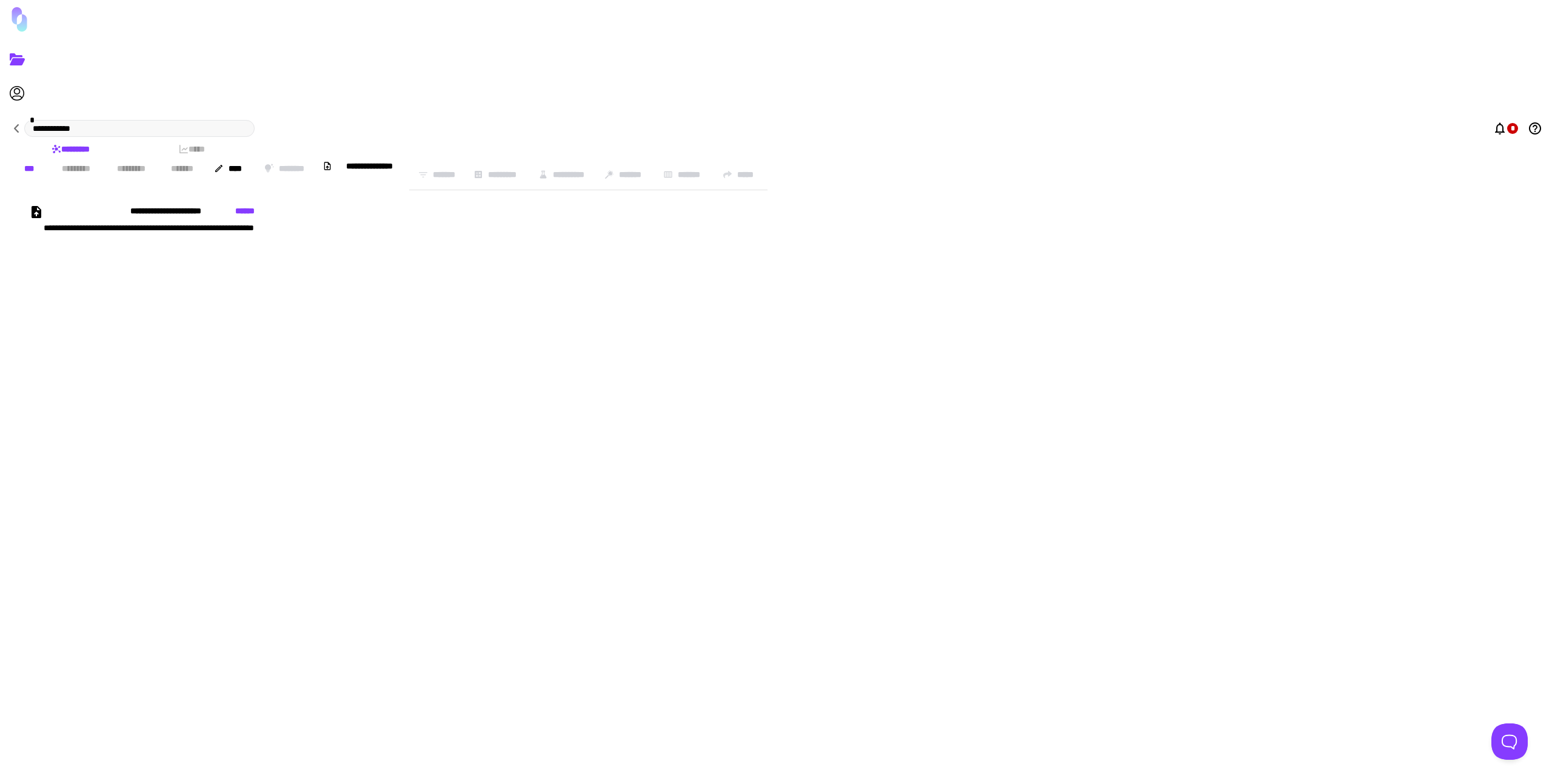 click on "**********" at bounding box center [752, 235] 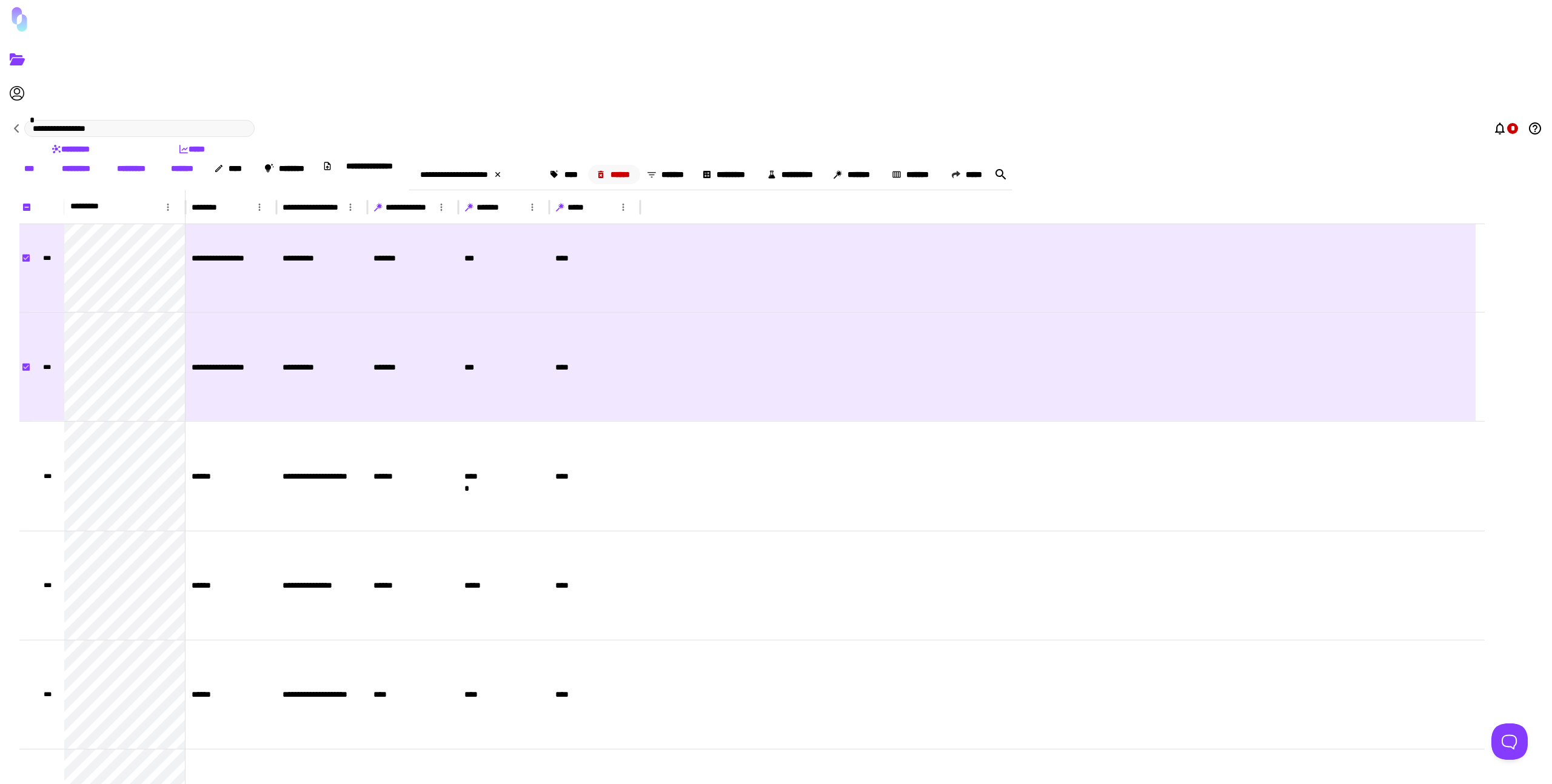 click on "******" at bounding box center (614, 174) 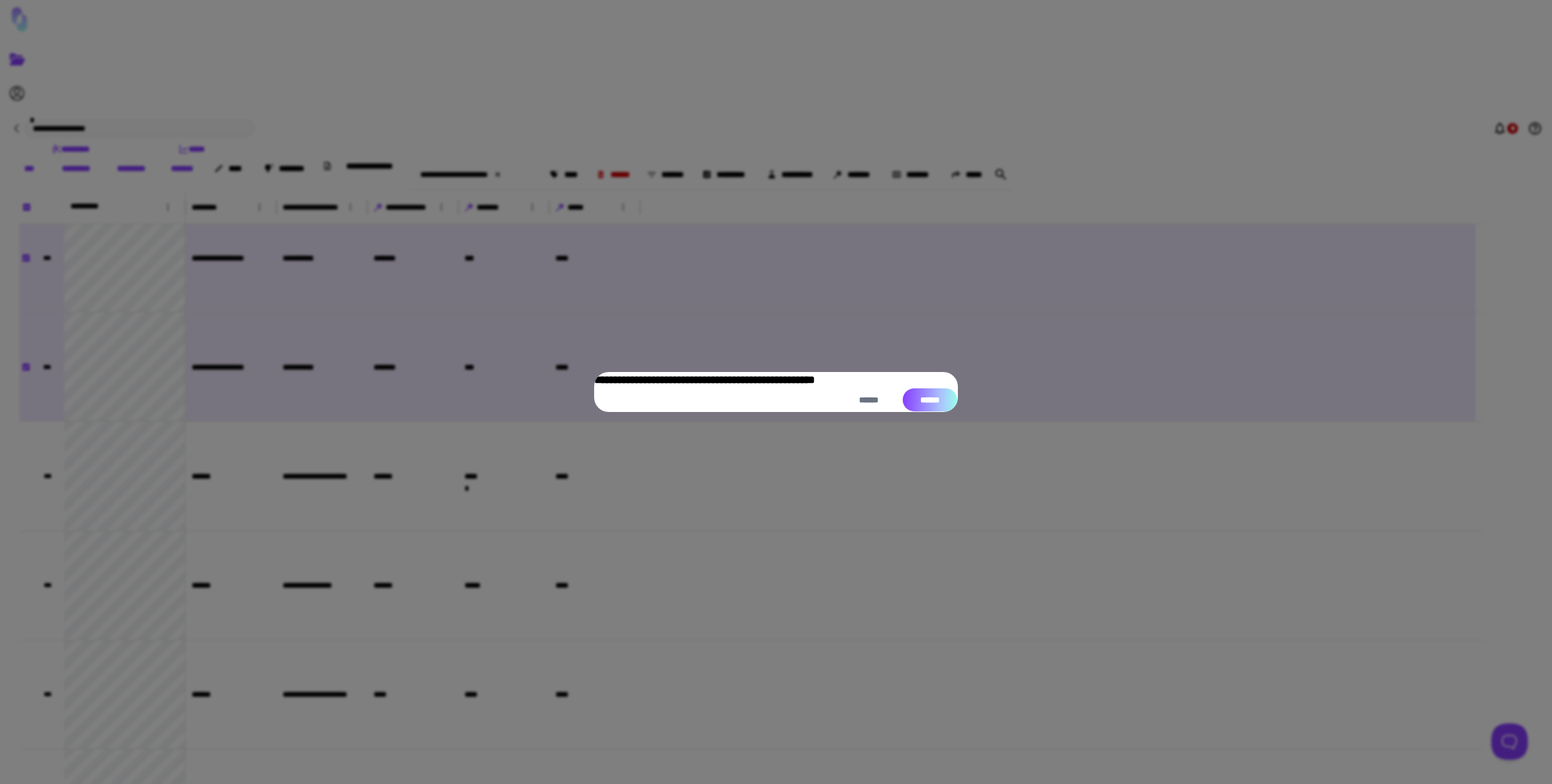 click on "******" at bounding box center (930, 400) 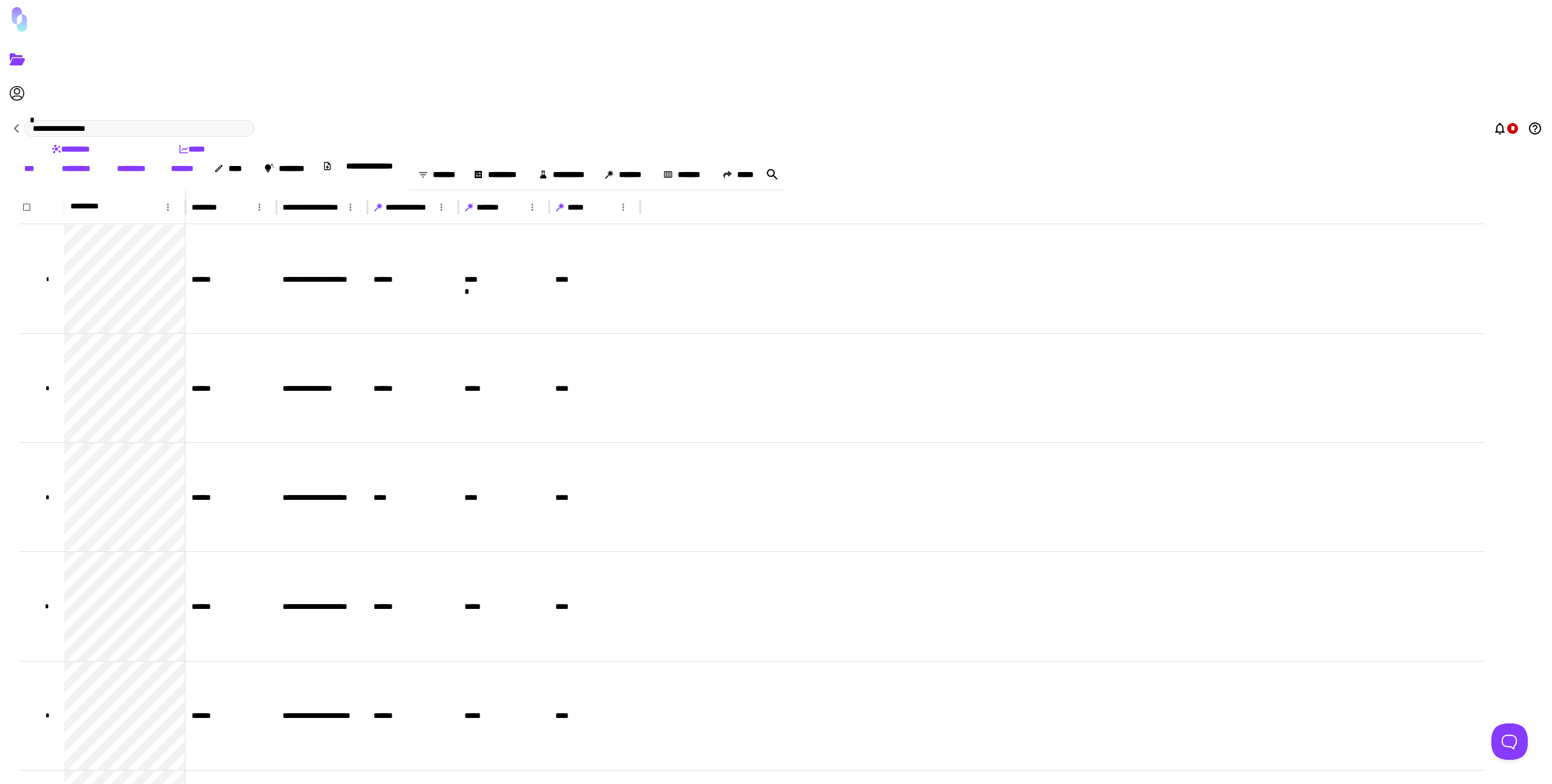 click at bounding box center [560, 207] 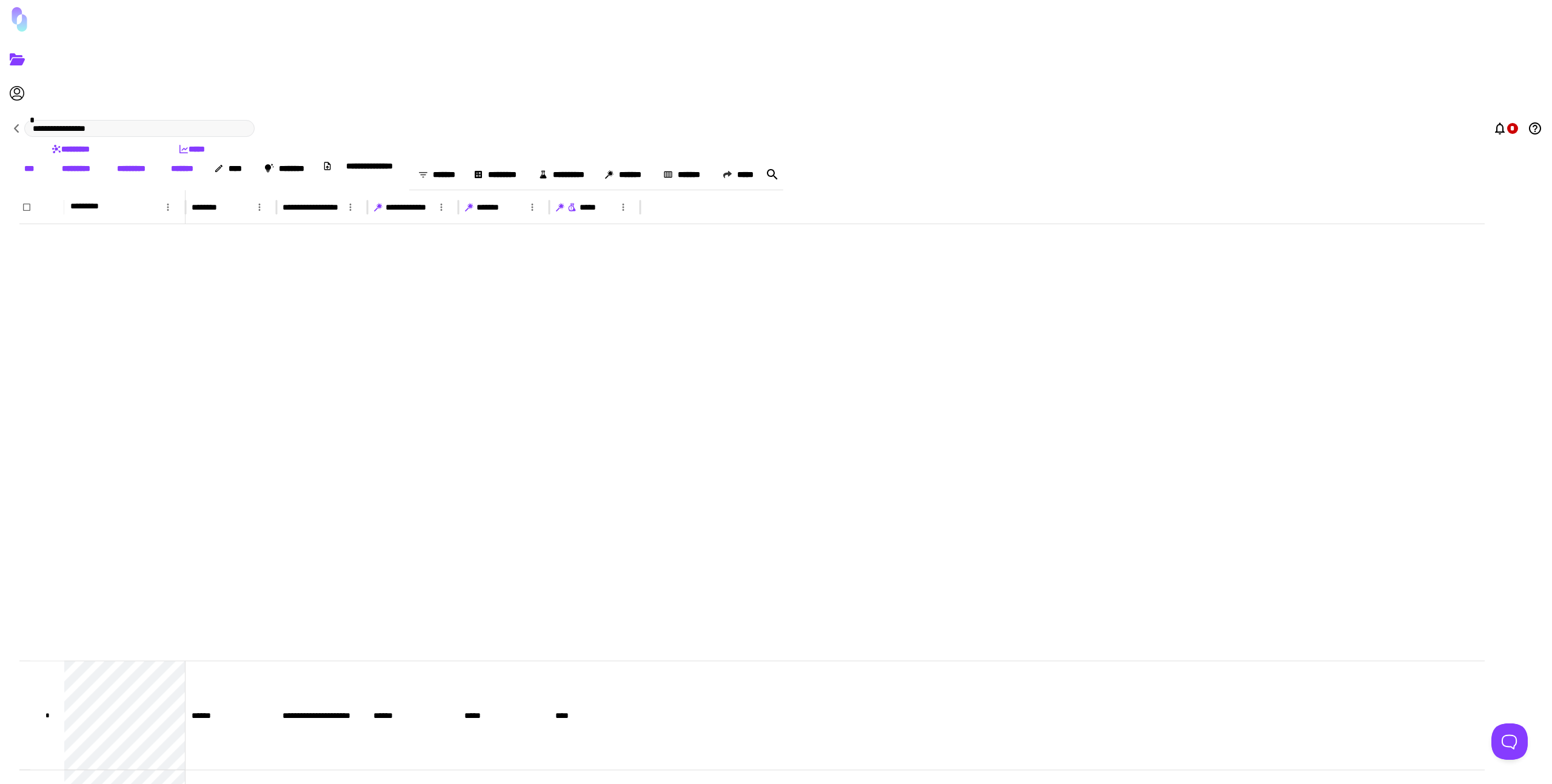 scroll, scrollTop: 998, scrollLeft: 0, axis: vertical 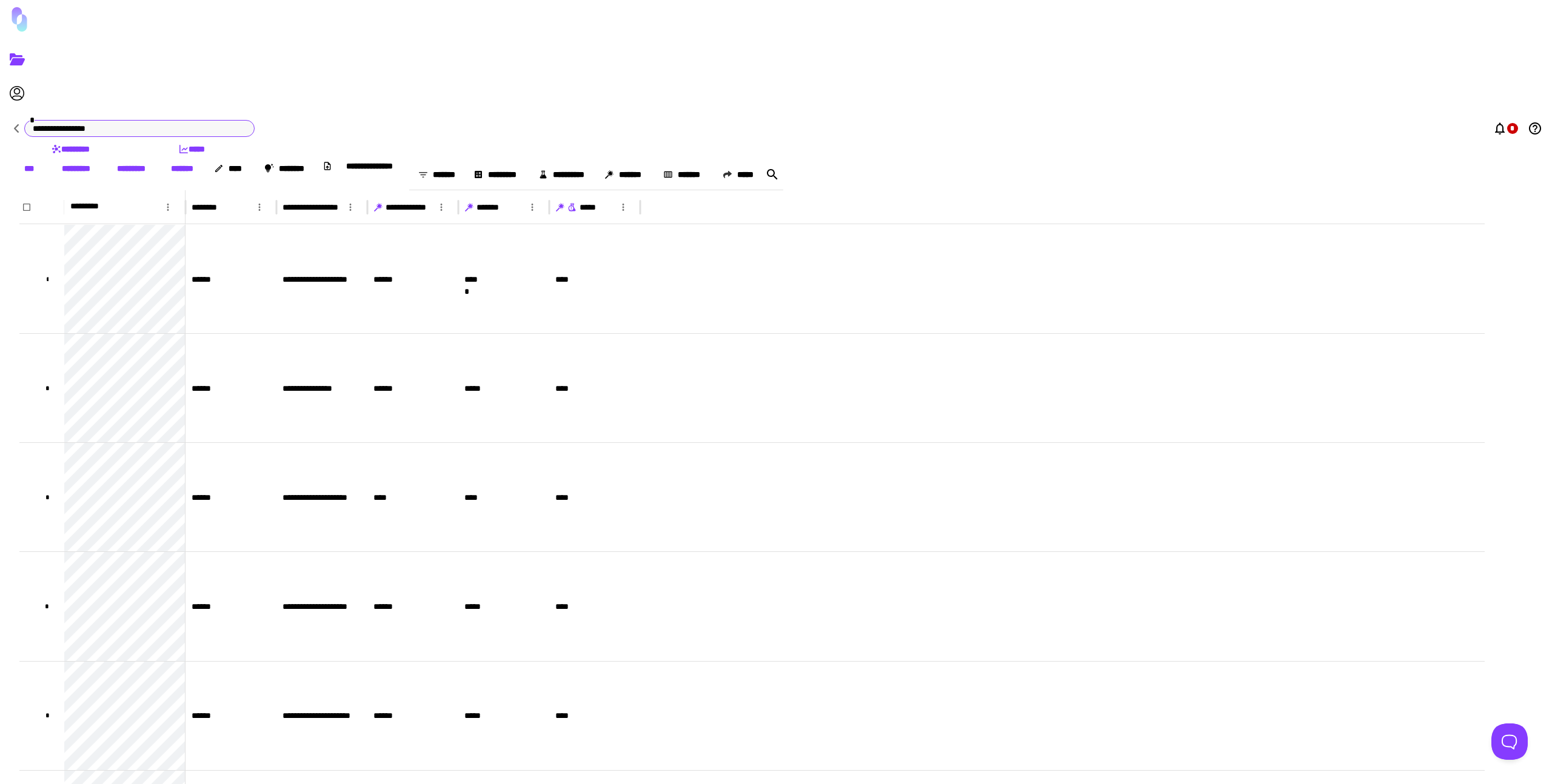 click on "**********" at bounding box center [139, 128] 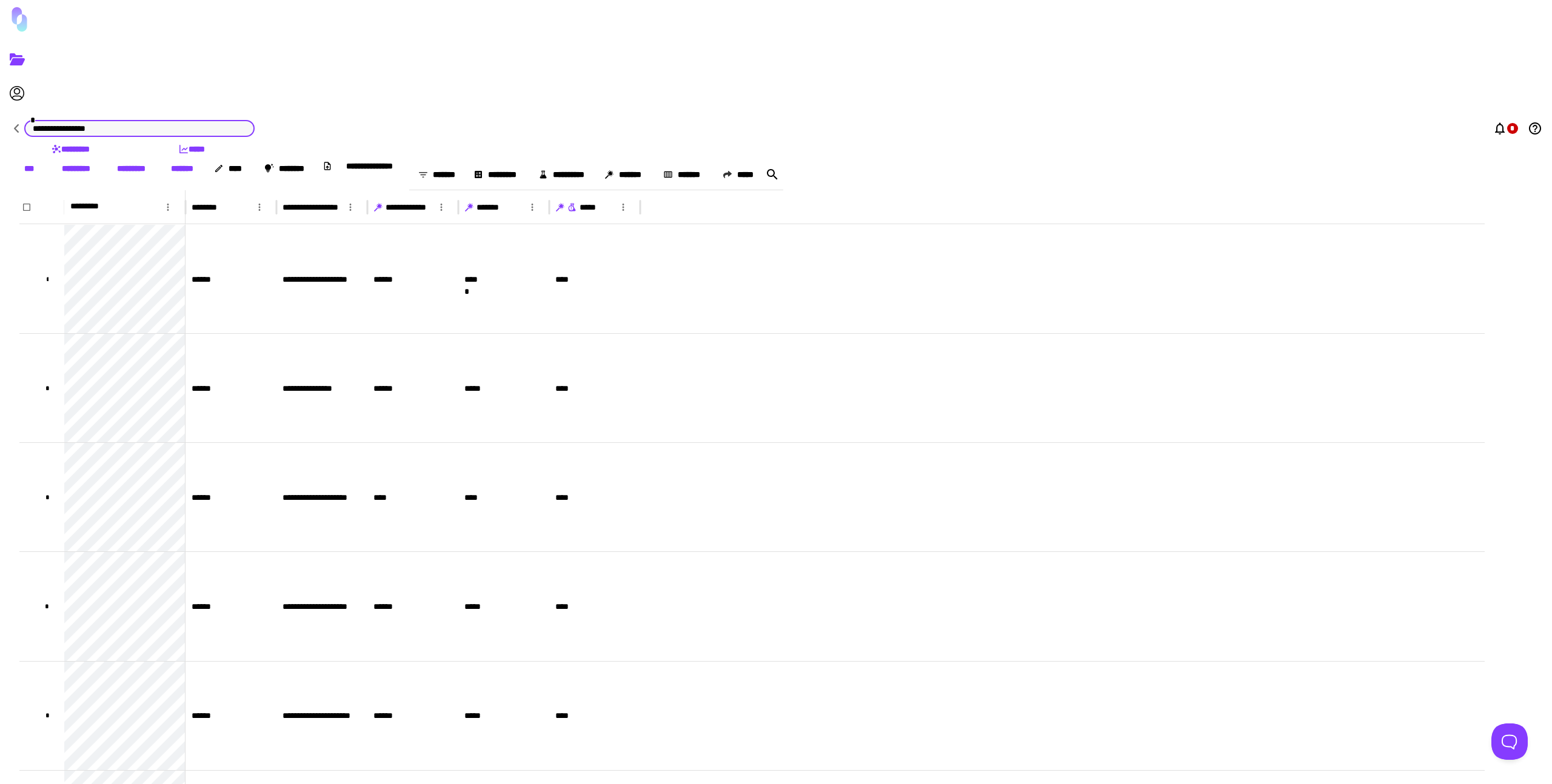 click on "**********" at bounding box center (139, 128) 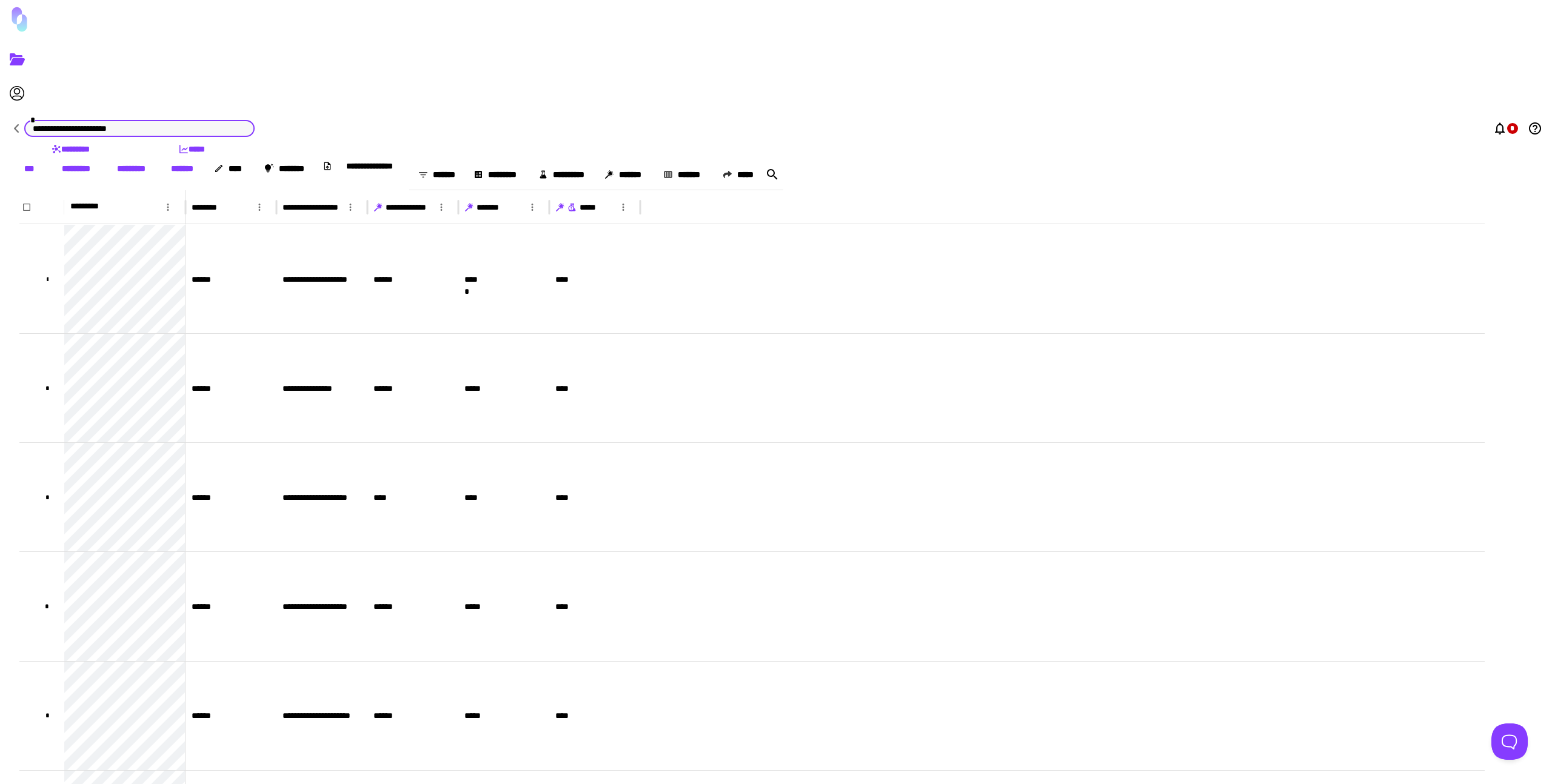 type on "**********" 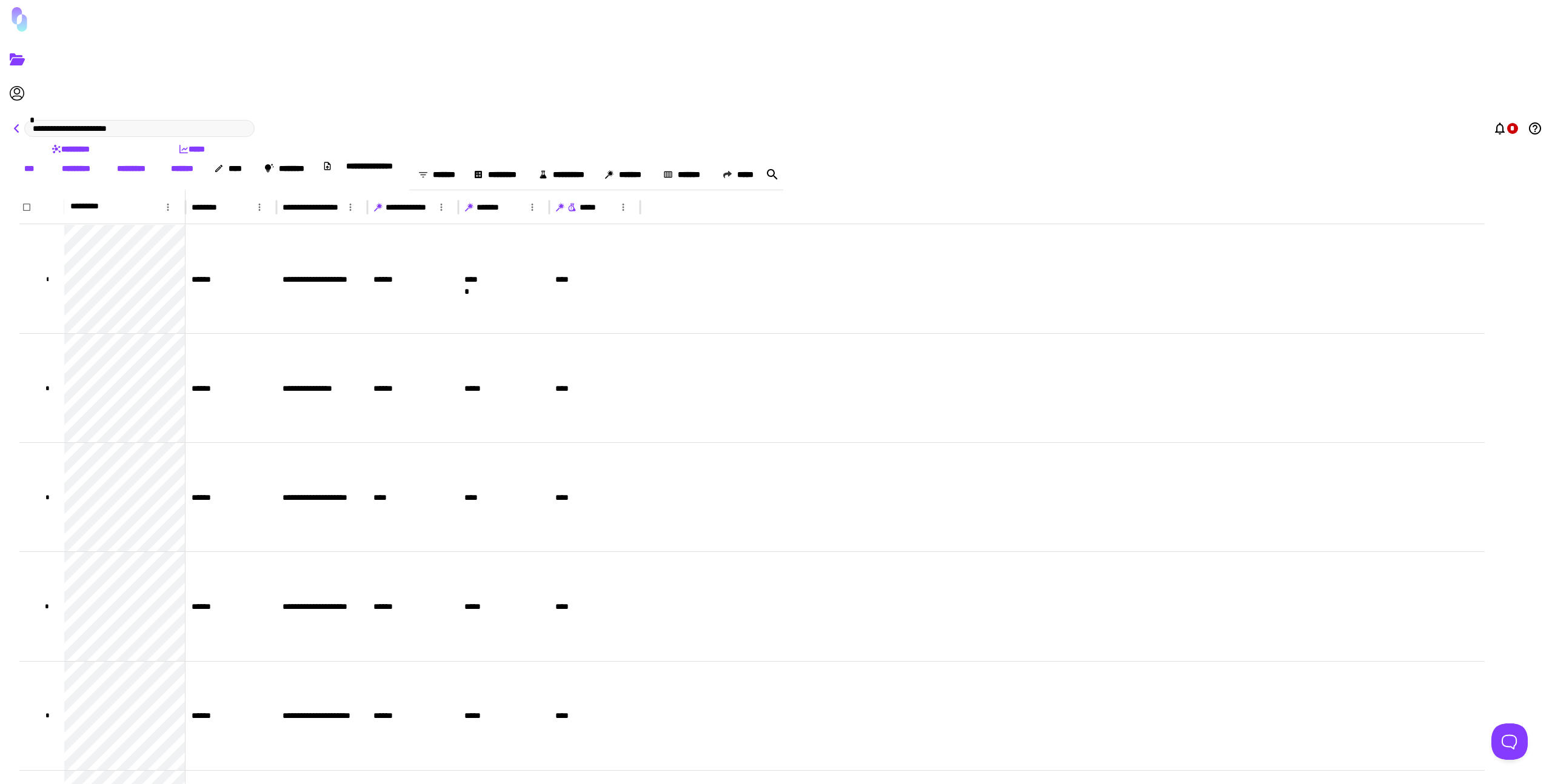 click at bounding box center [17, 128] 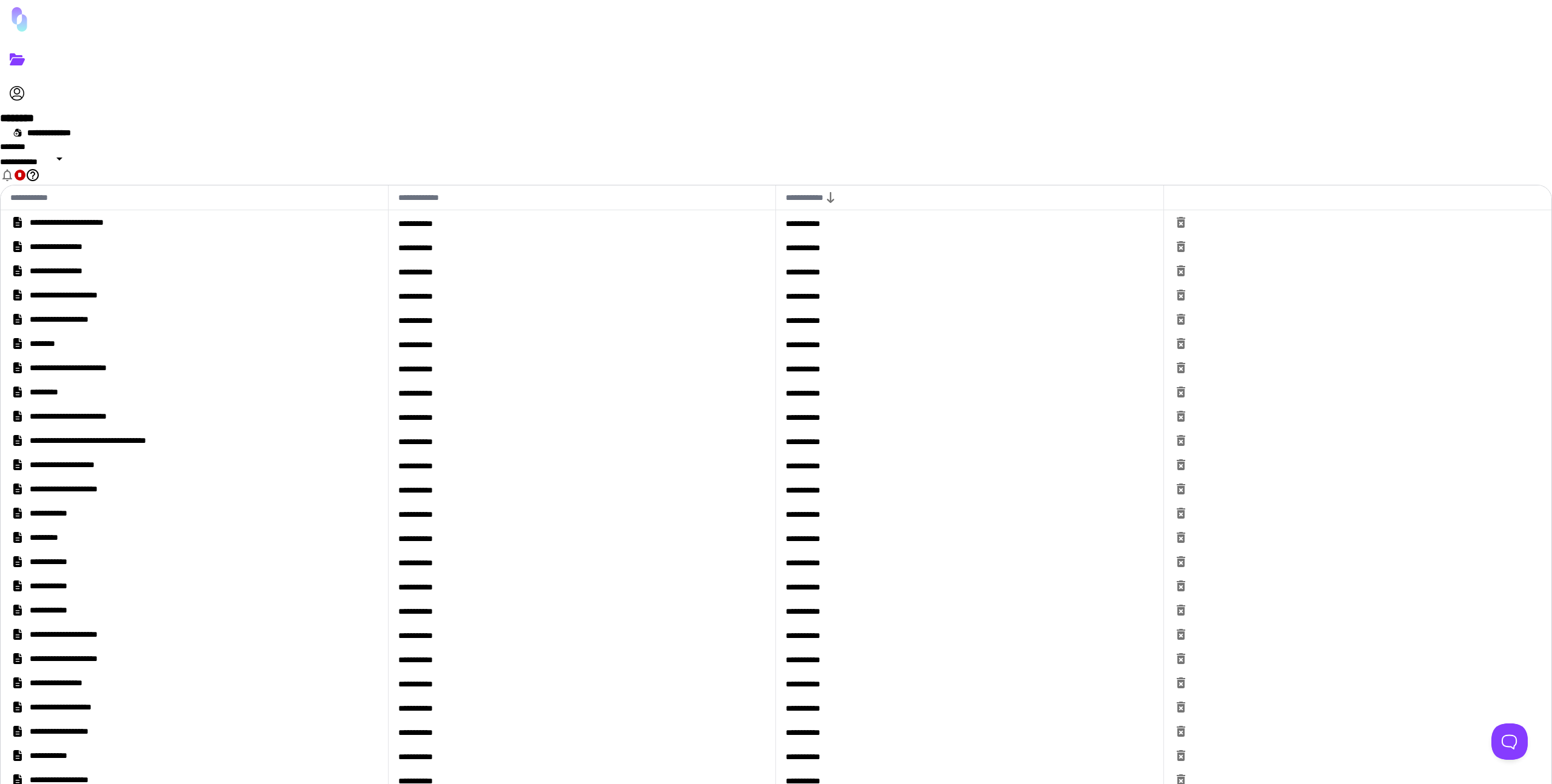 click on "**********" at bounding box center [93, 222] 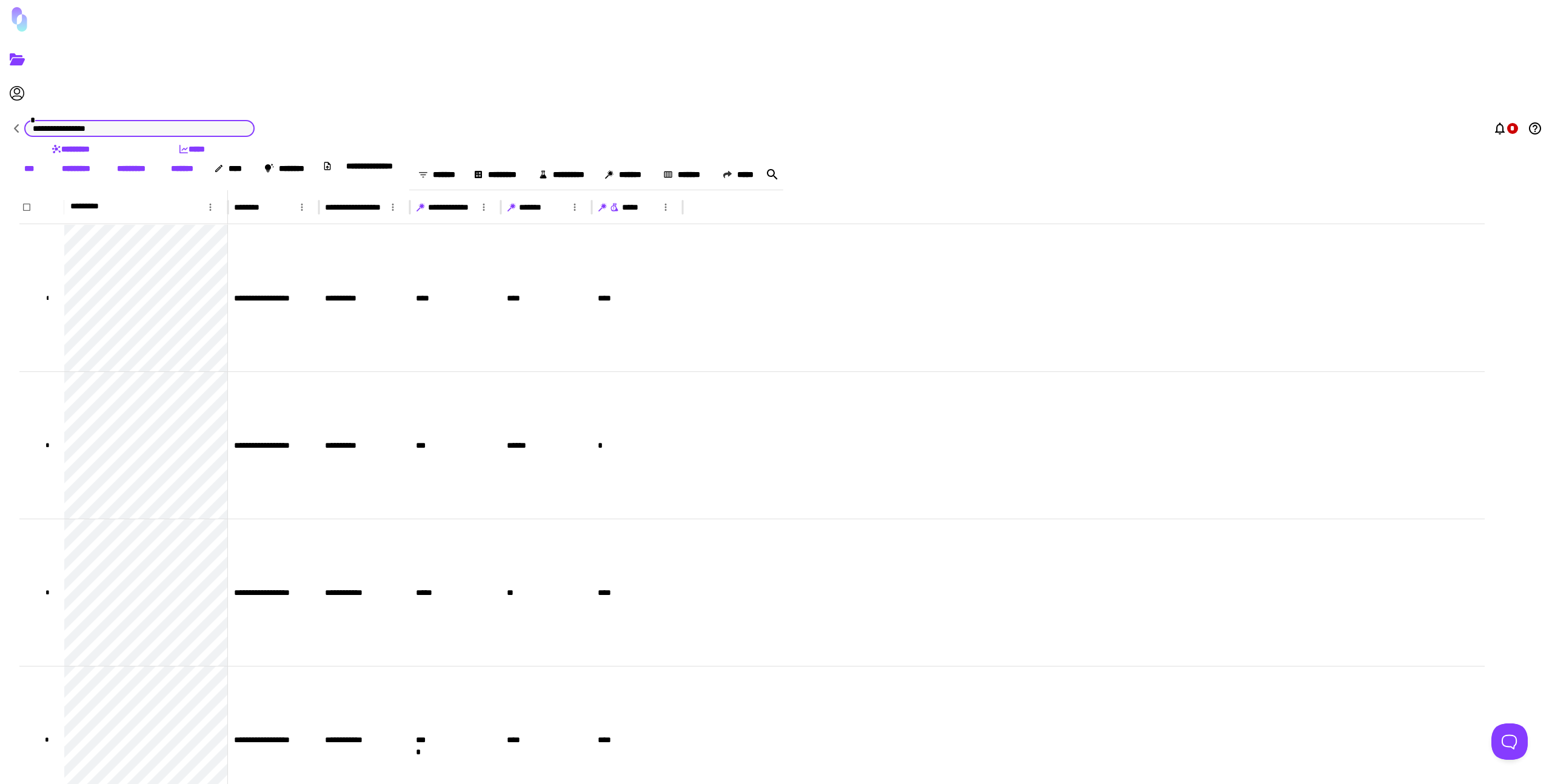 click on "**********" at bounding box center [139, 128] 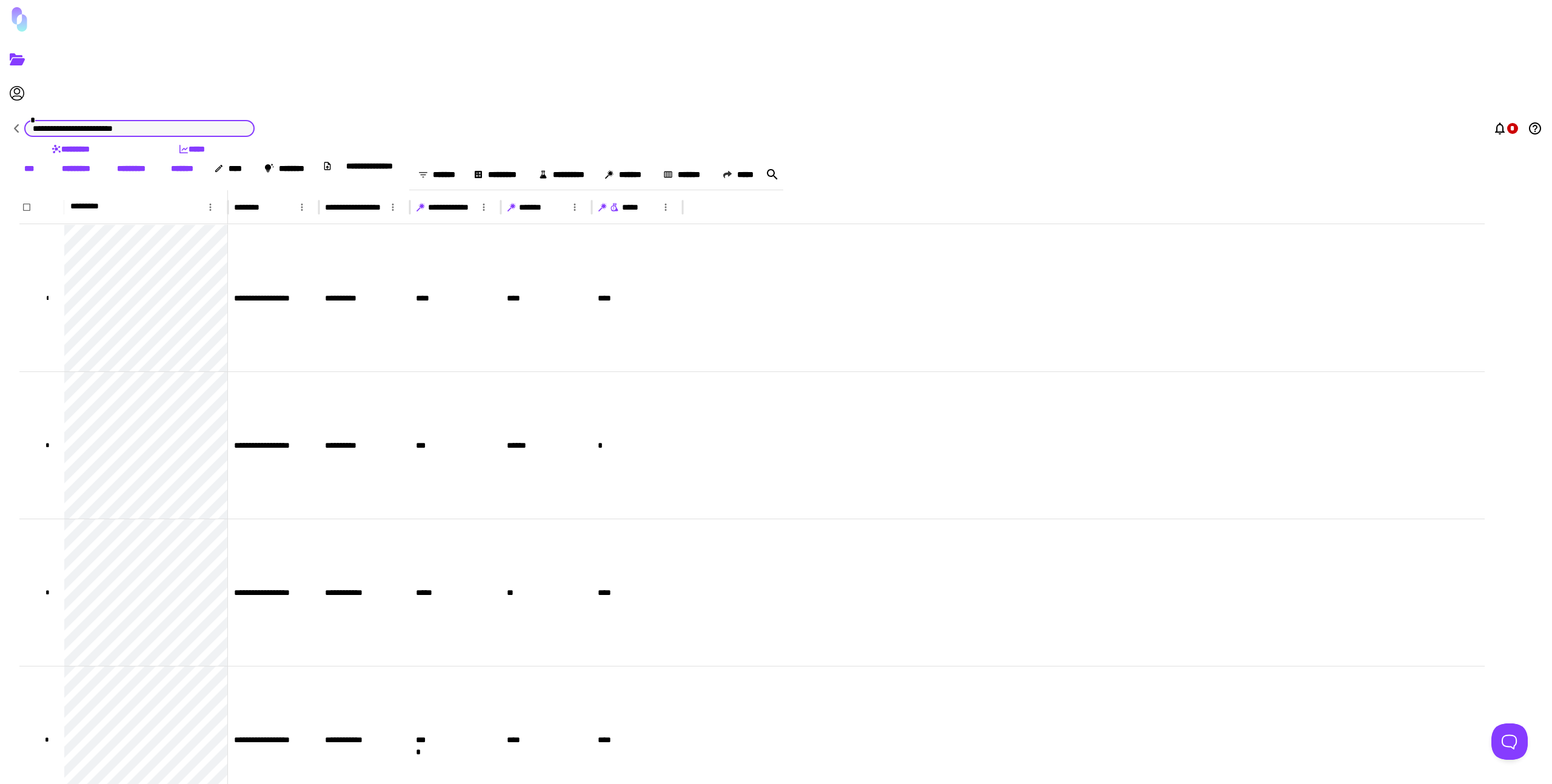 type on "**********" 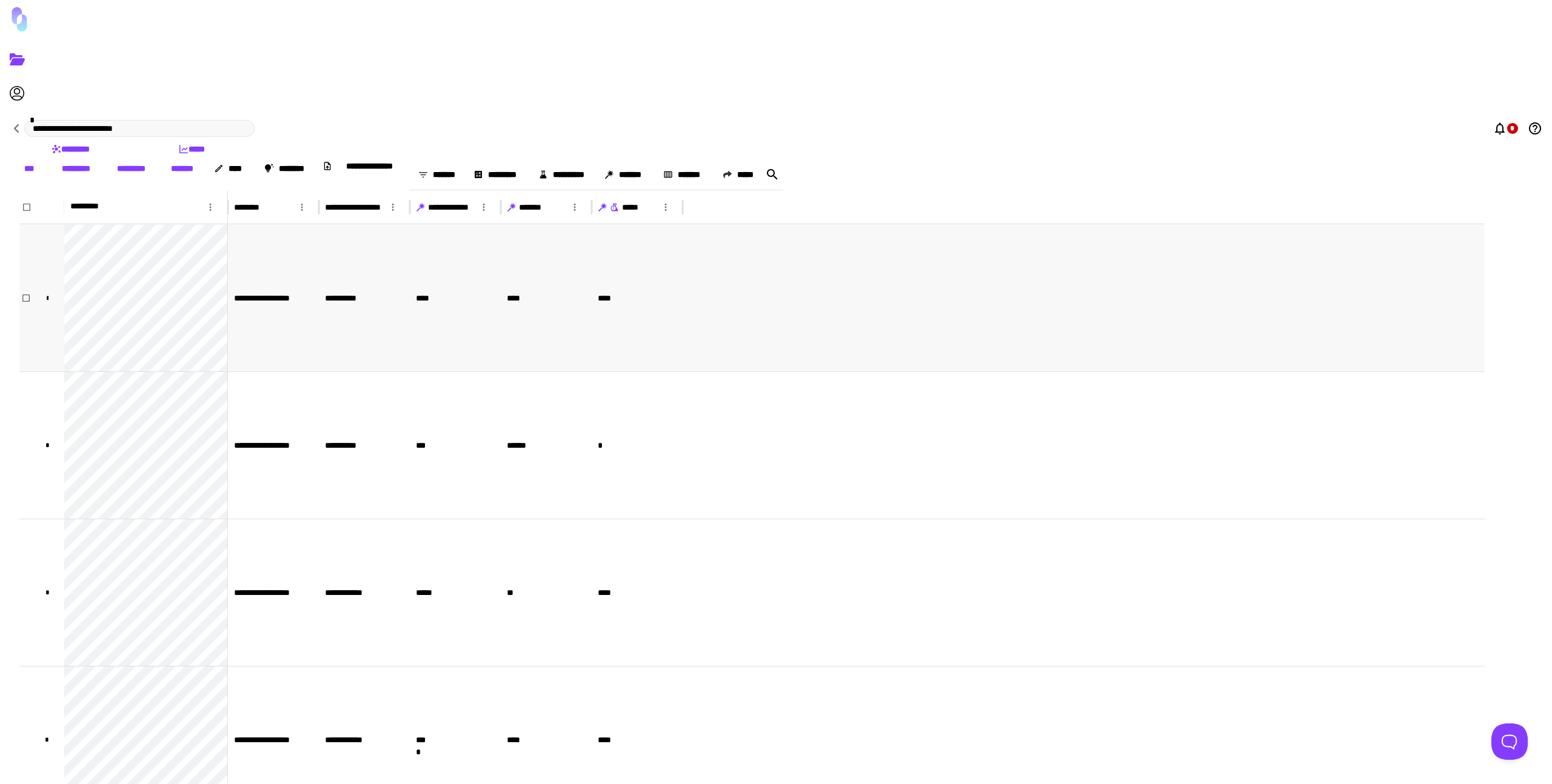 scroll, scrollTop: 992, scrollLeft: 0, axis: vertical 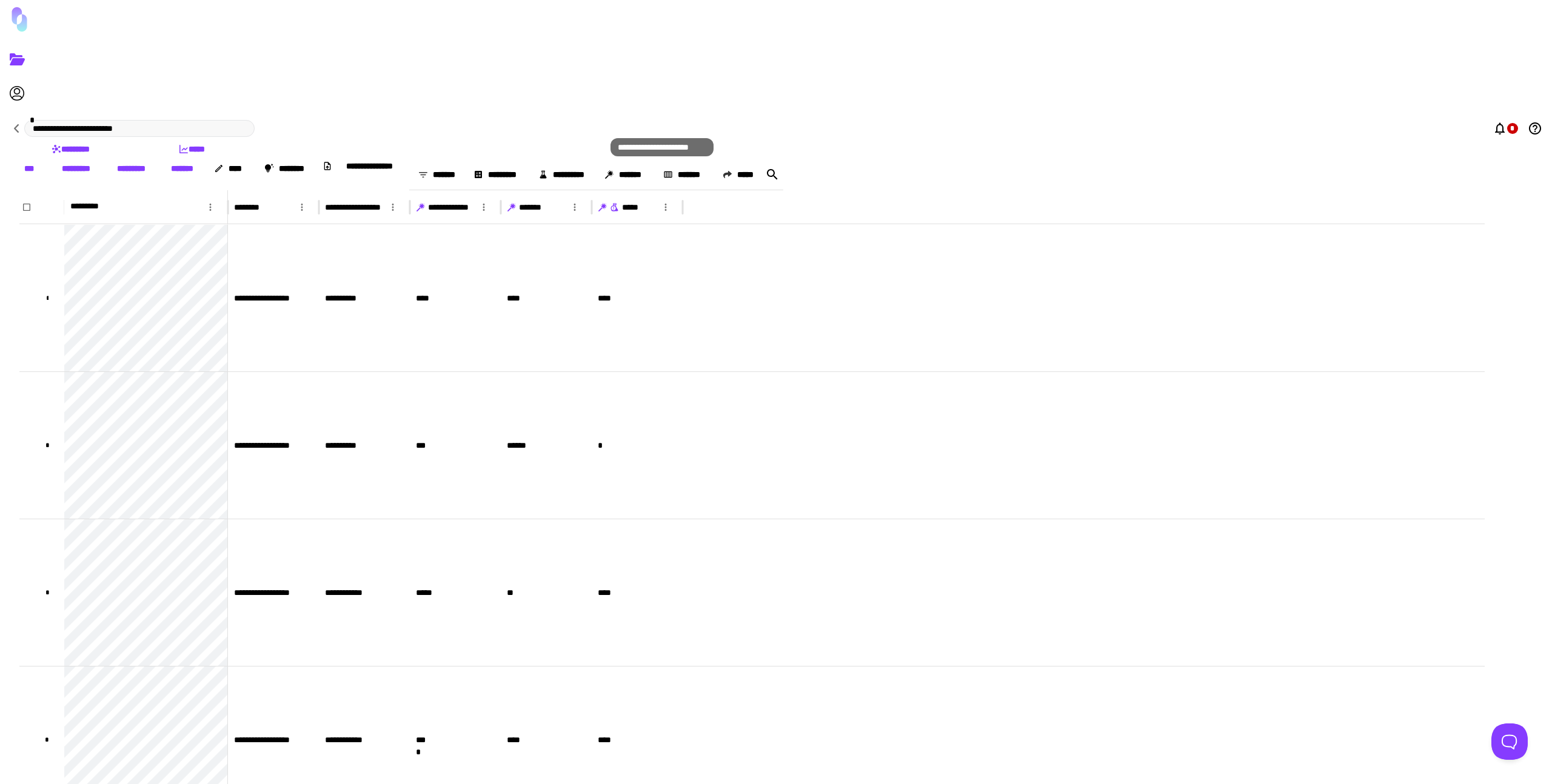 click at bounding box center (614, 208) 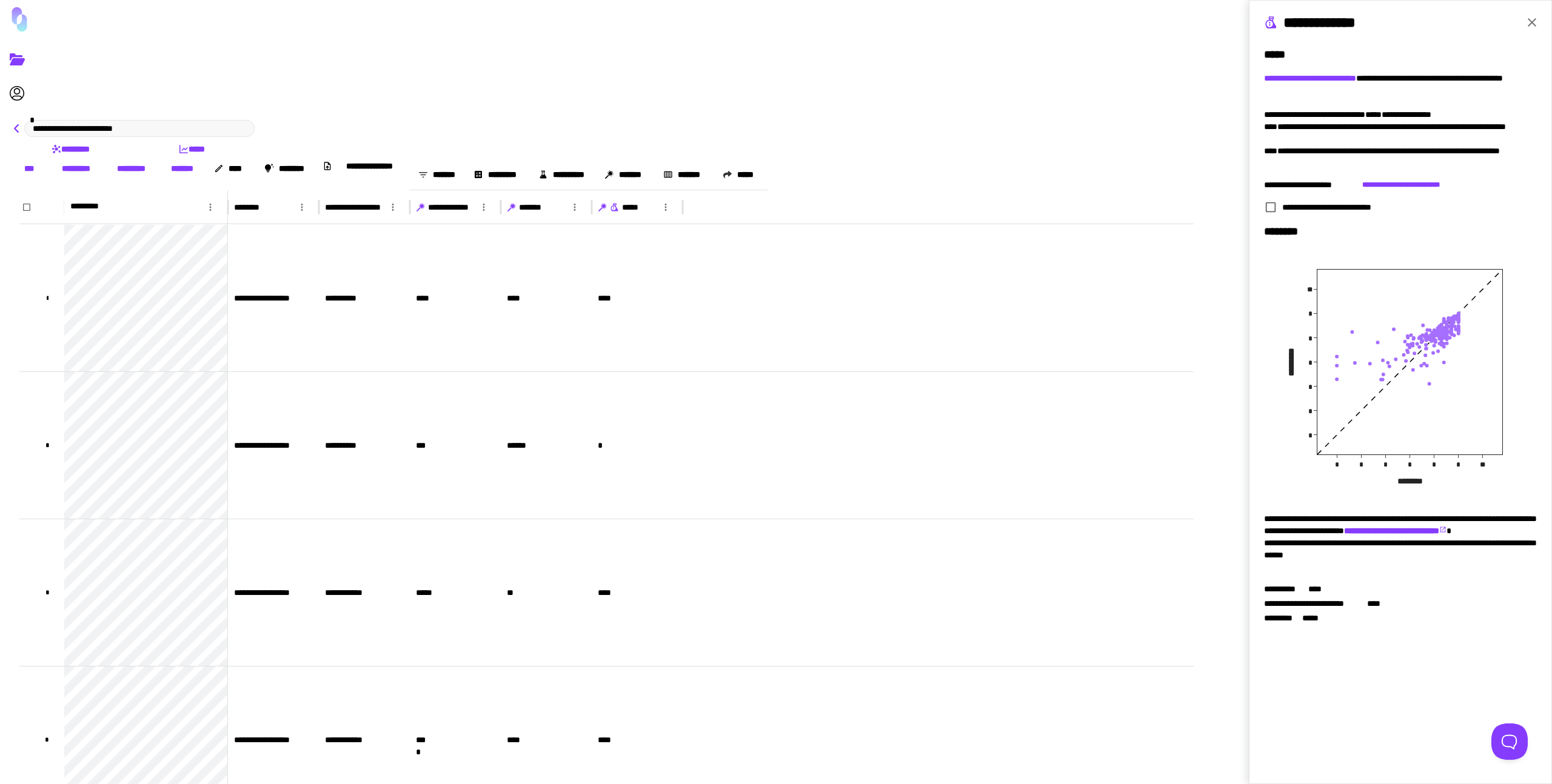 click at bounding box center [16, 128] 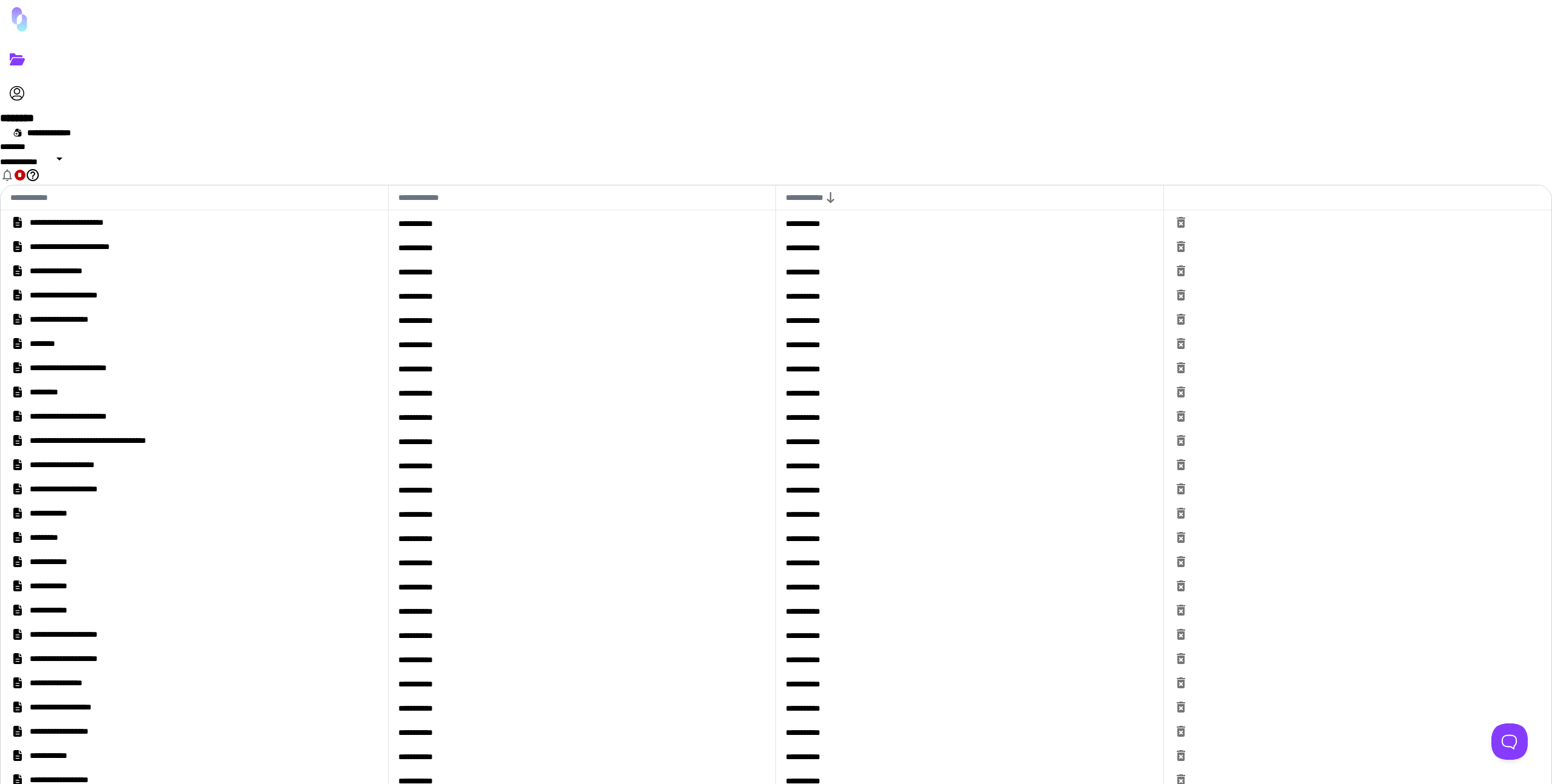 click on "**********" at bounding box center [93, 222] 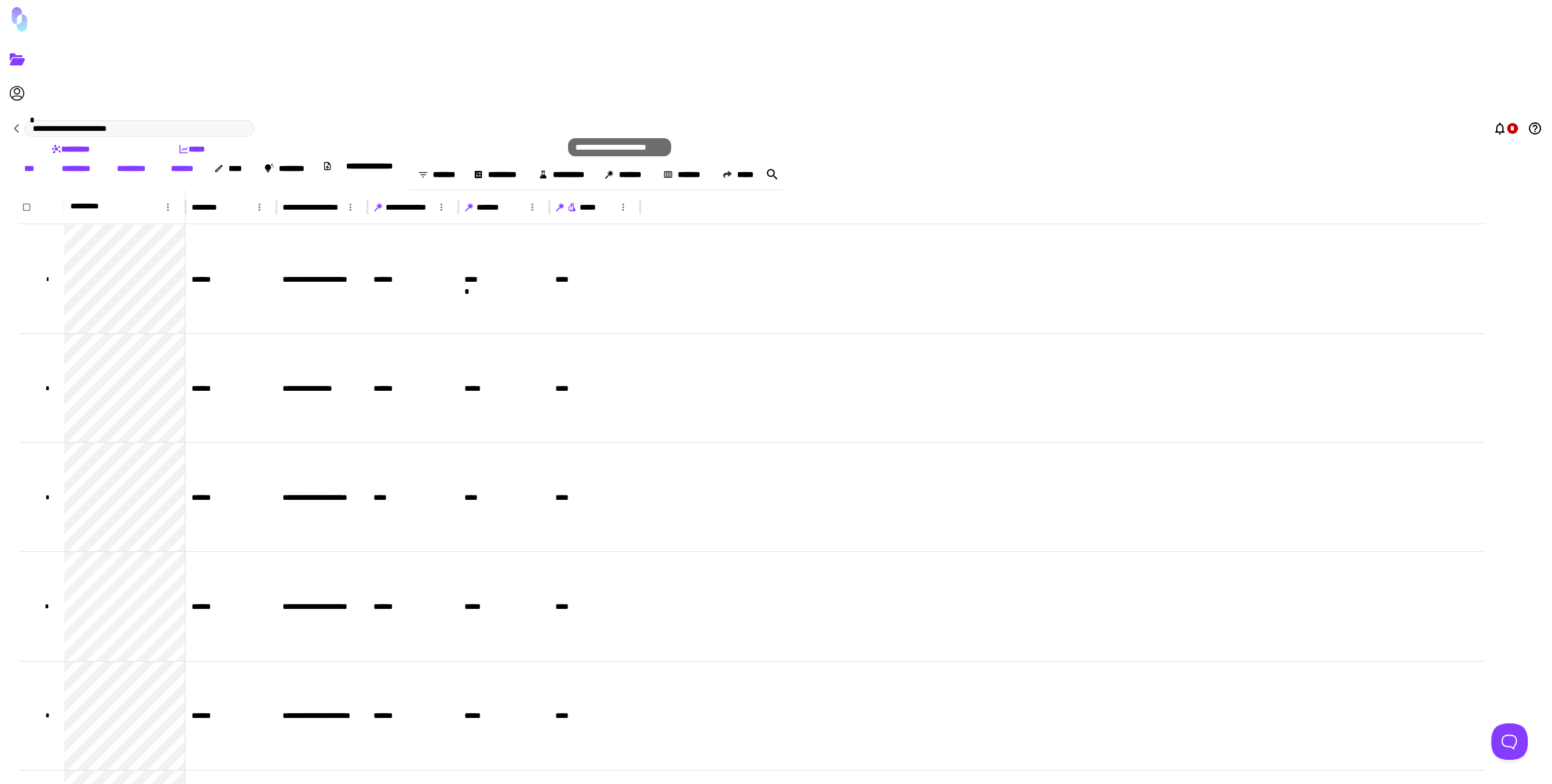 click at bounding box center (572, 207) 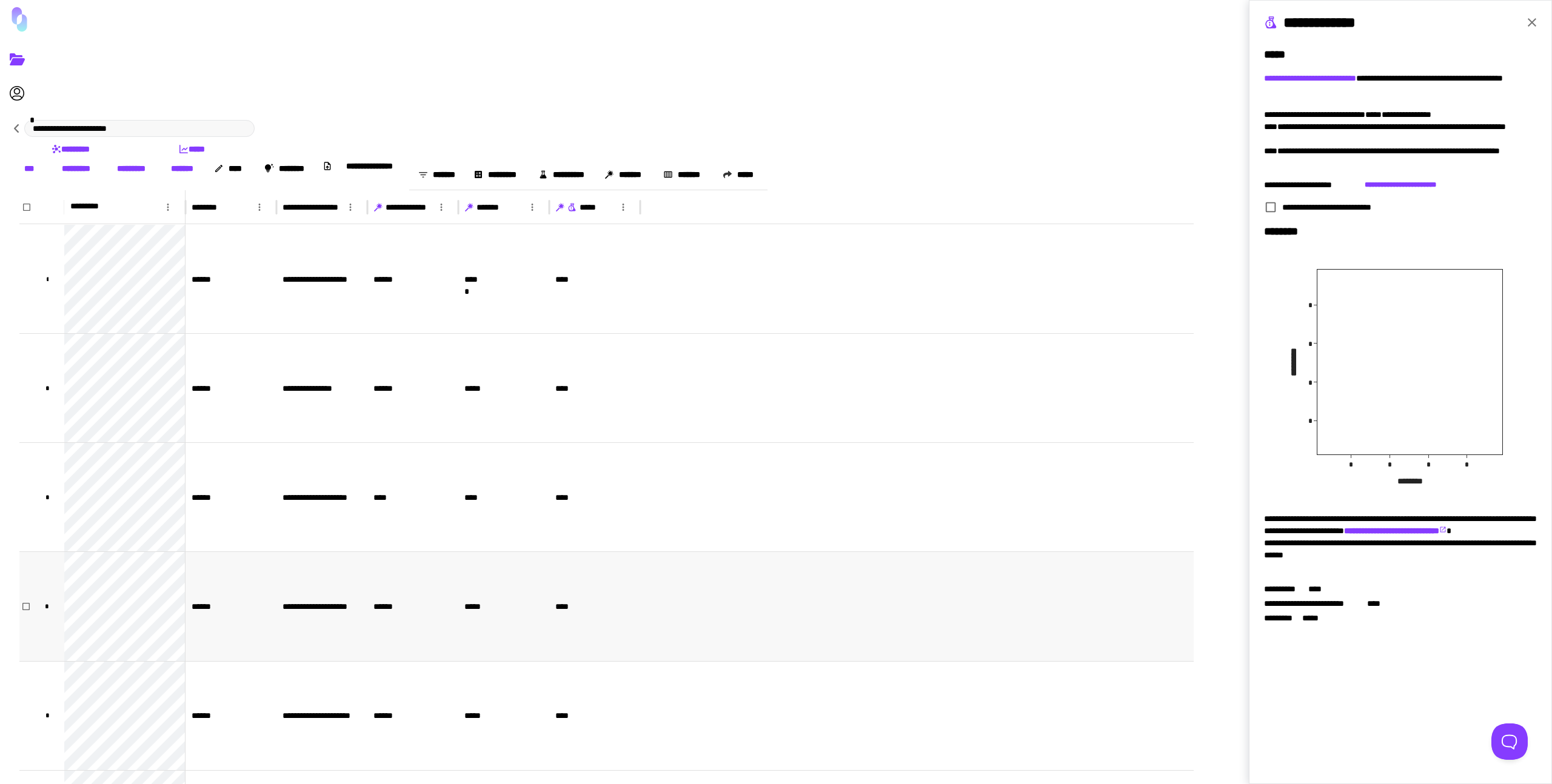scroll, scrollTop: 772, scrollLeft: 0, axis: vertical 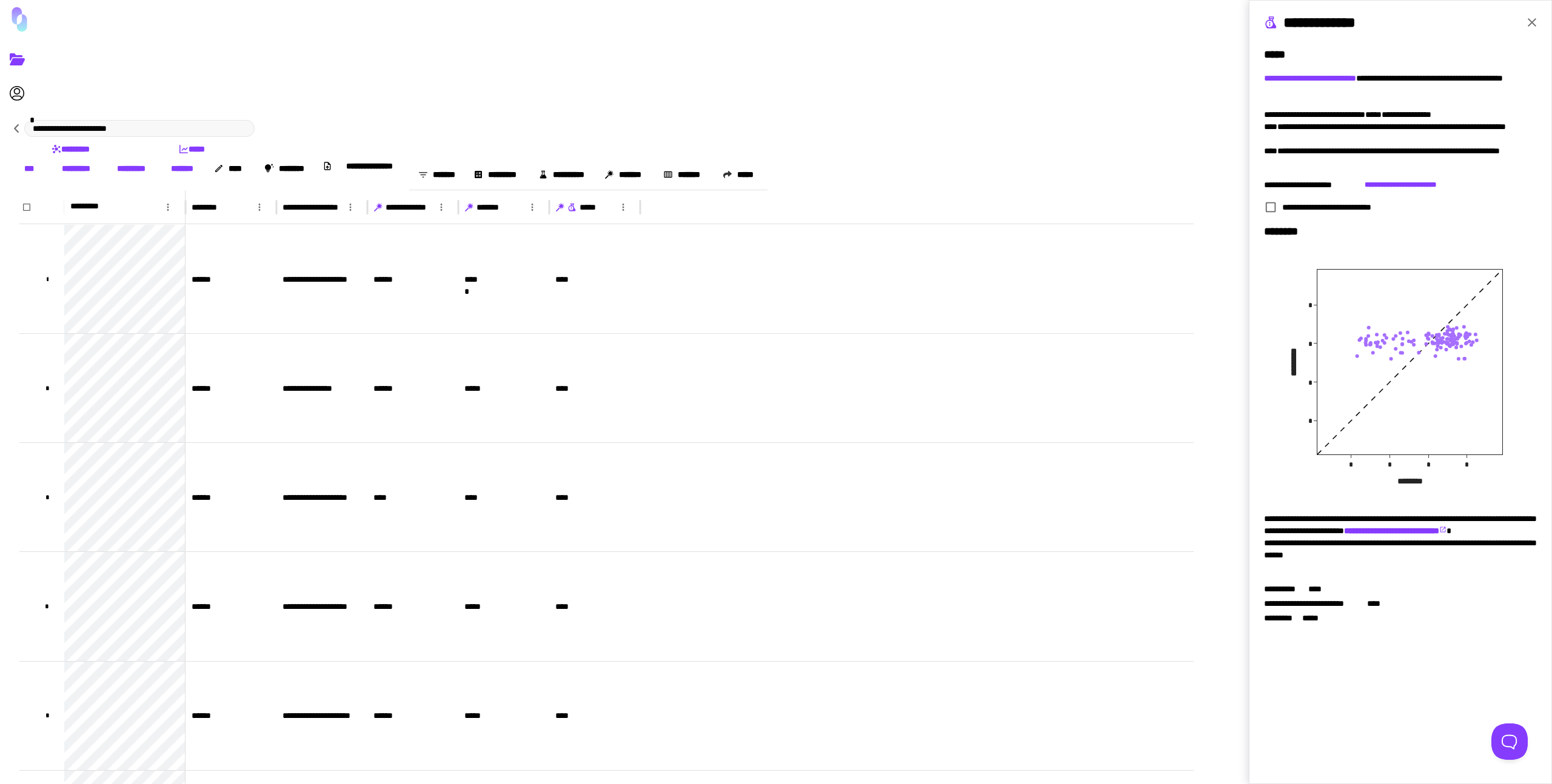 click at bounding box center [1532, 22] 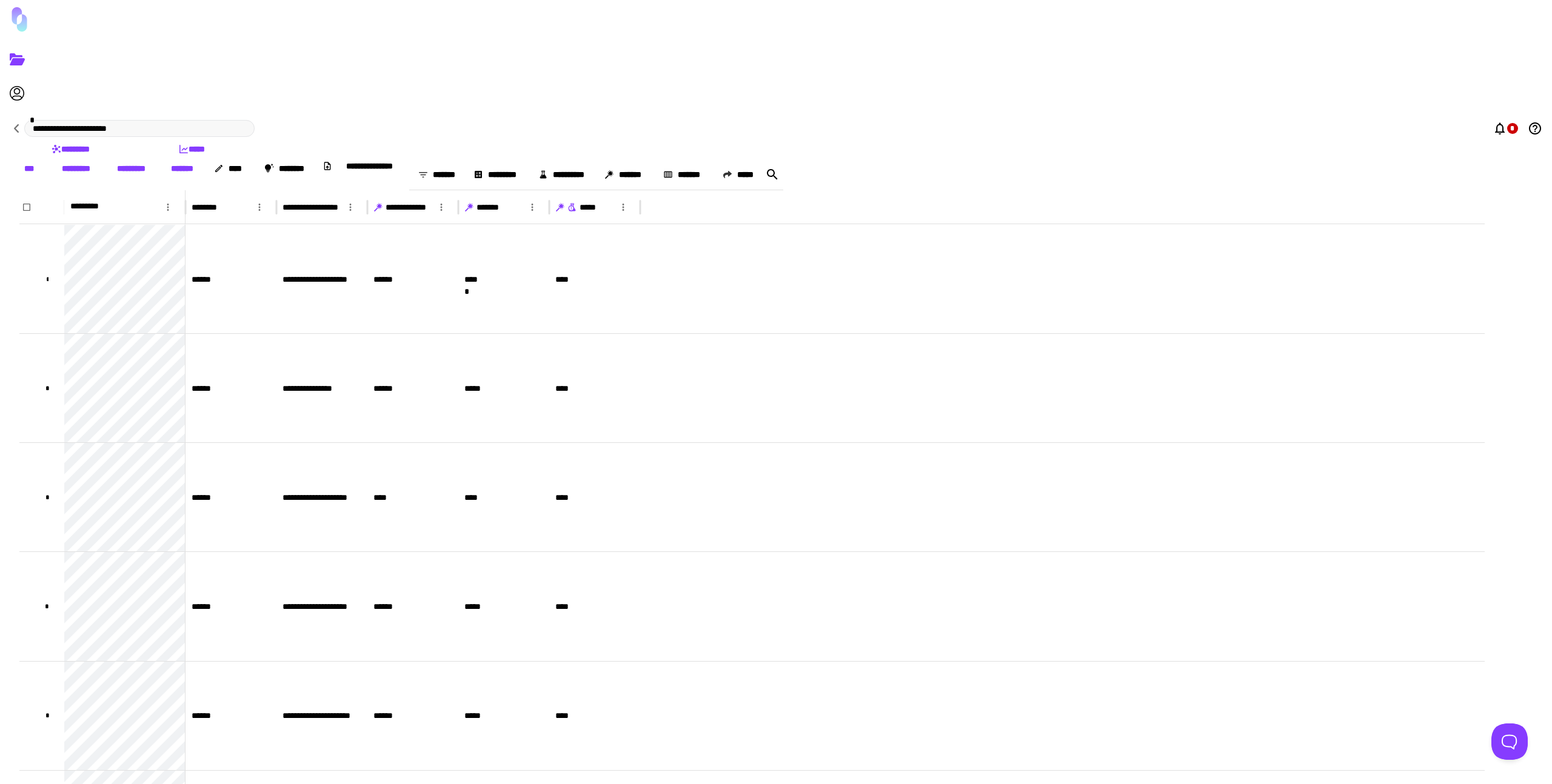 drag, startPoint x: 1051, startPoint y: 30, endPoint x: 1005, endPoint y: 38, distance: 46.69047 